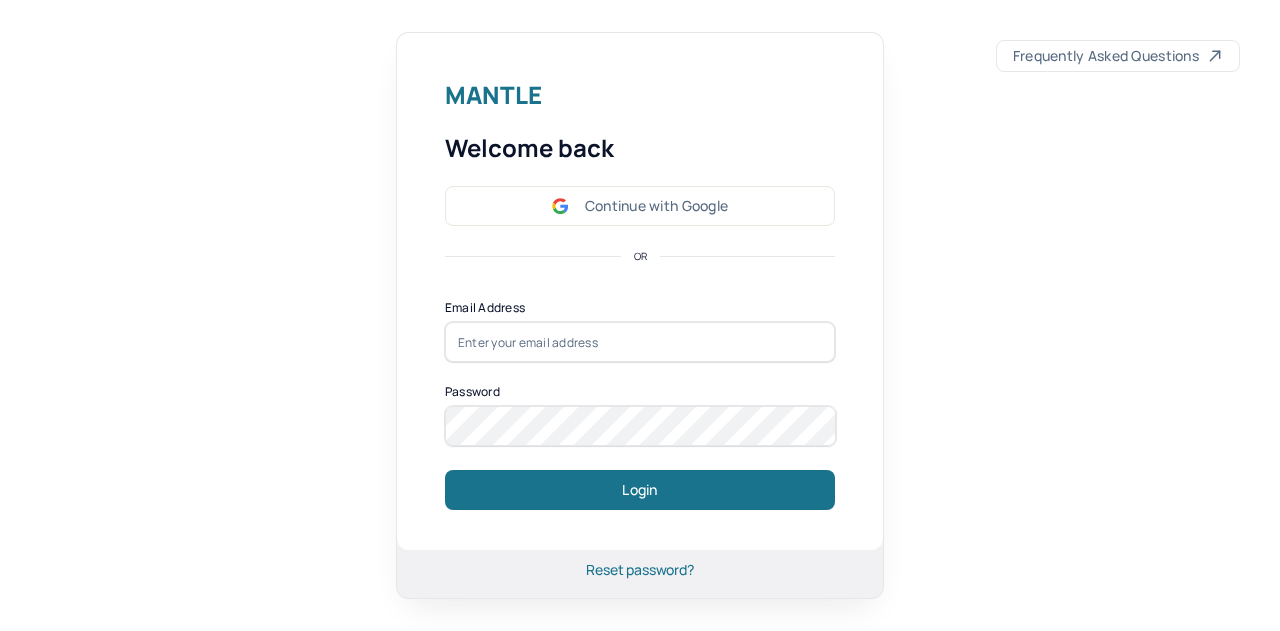 scroll, scrollTop: 0, scrollLeft: 0, axis: both 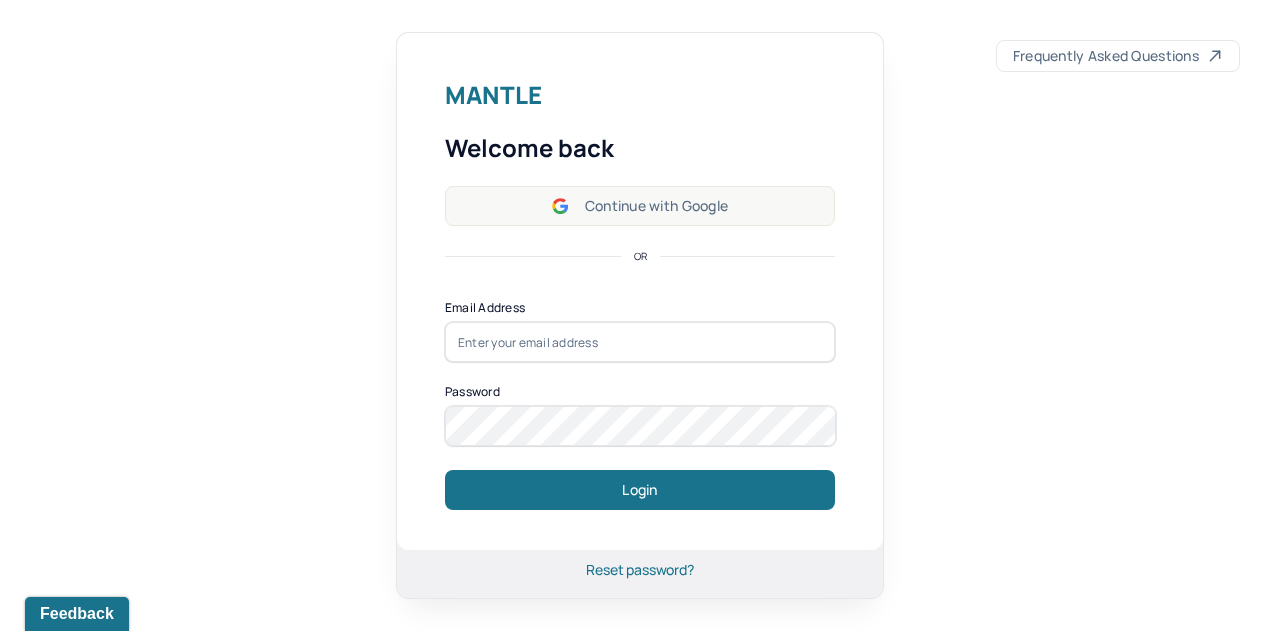 click on "Continue with Google" at bounding box center (640, 206) 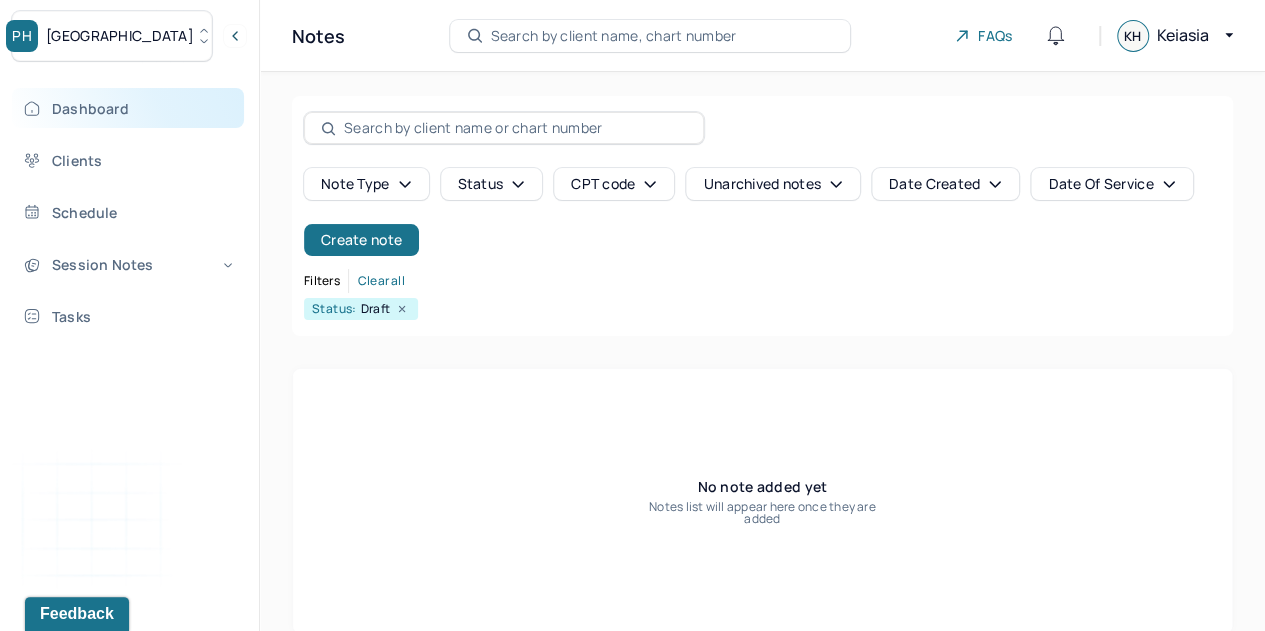 click on "Dashboard" at bounding box center [128, 108] 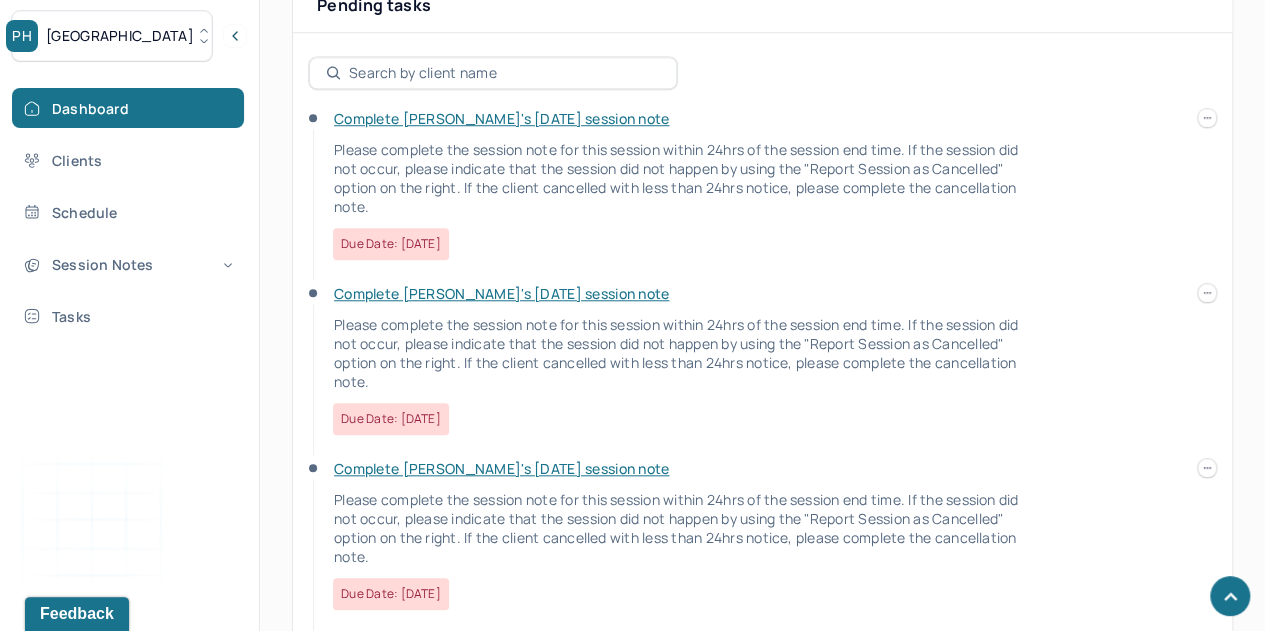 scroll, scrollTop: 763, scrollLeft: 0, axis: vertical 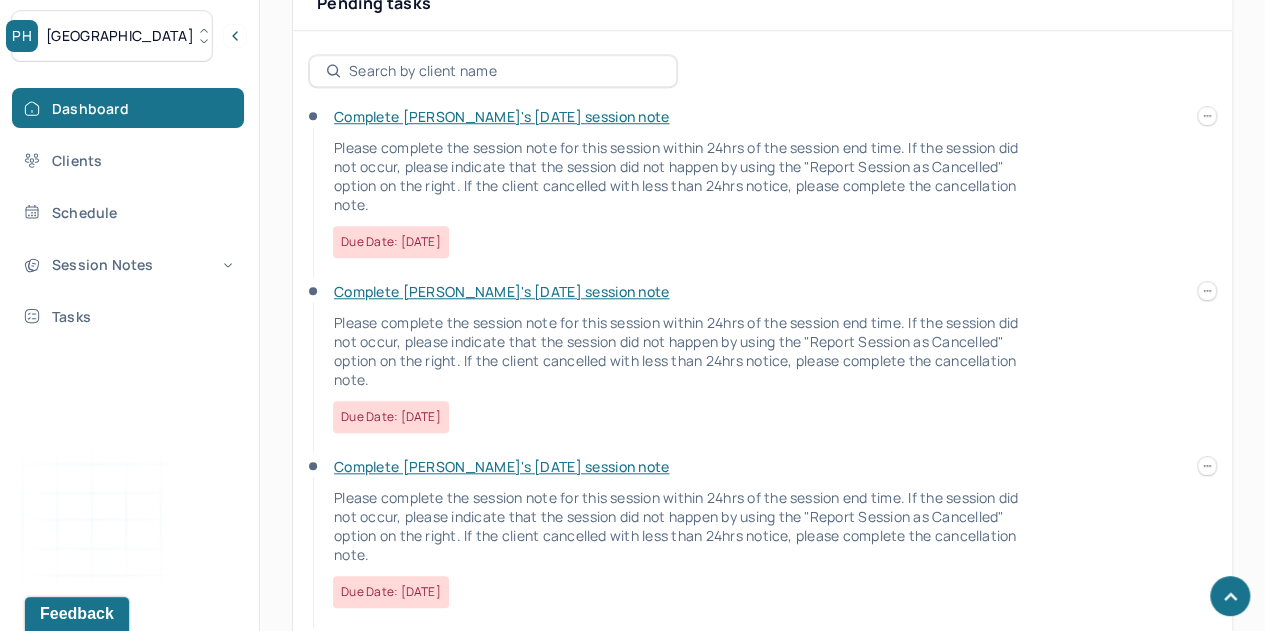 click on "PH Park Hill       Dashboard Clients Schedule Session Notes Tasks [PERSON_NAME] provider   Logout   Search by client name, chart number     FAQs     KH Keiasia Let’s get you started 🚀 You can manage your caseload and availability here   this week   SESSIONS SCHEDULED 3 COMPLETED NOTES 0 LATE NOTES 0 My Schedule View caseload 1:00pm - 2:00pm   [PERSON_NAME]   Next - [DATE] Individual therapy Weekly Pending Task AET 9:00am - 10:00am   [PERSON_NAME][GEOGRAPHIC_DATA]   Next - [DATE] Individual therapy Bi-Weekly Pending Task AET     10:00am - 11:00am   [PERSON_NAME]   Next - [DATE] [MEDICAL_DATA] Weekly Pending Task AET     2:00pm - 3:00pm   [PERSON_NAME]   Next - [DATE] Individual therapy Weekly Pending Task Self Pay       Load more   Pending tasks    Date   Complete Alyssa's [DATE] session note Due date: [DATE]     Complete [PERSON_NAME]'s [DATE] session note Due date: [DATE]     Complete [PERSON_NAME]'s [DATE] session note Due date: [DATE]" at bounding box center (632, -43) 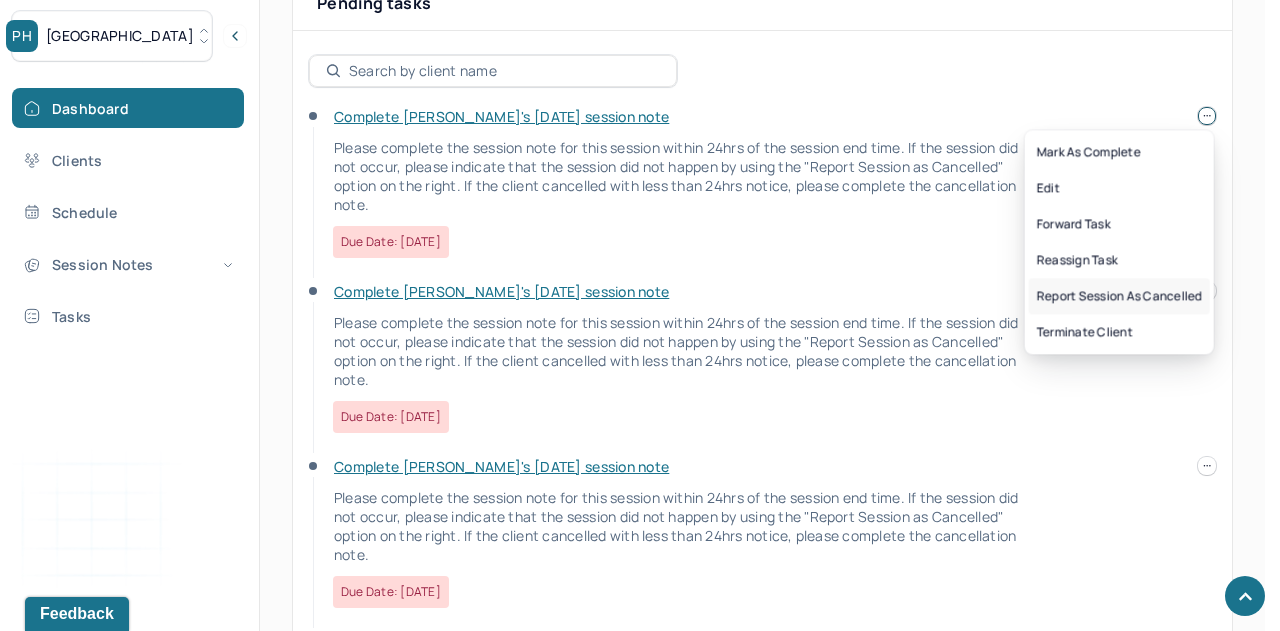 click on "Report session as cancelled" at bounding box center [1119, 296] 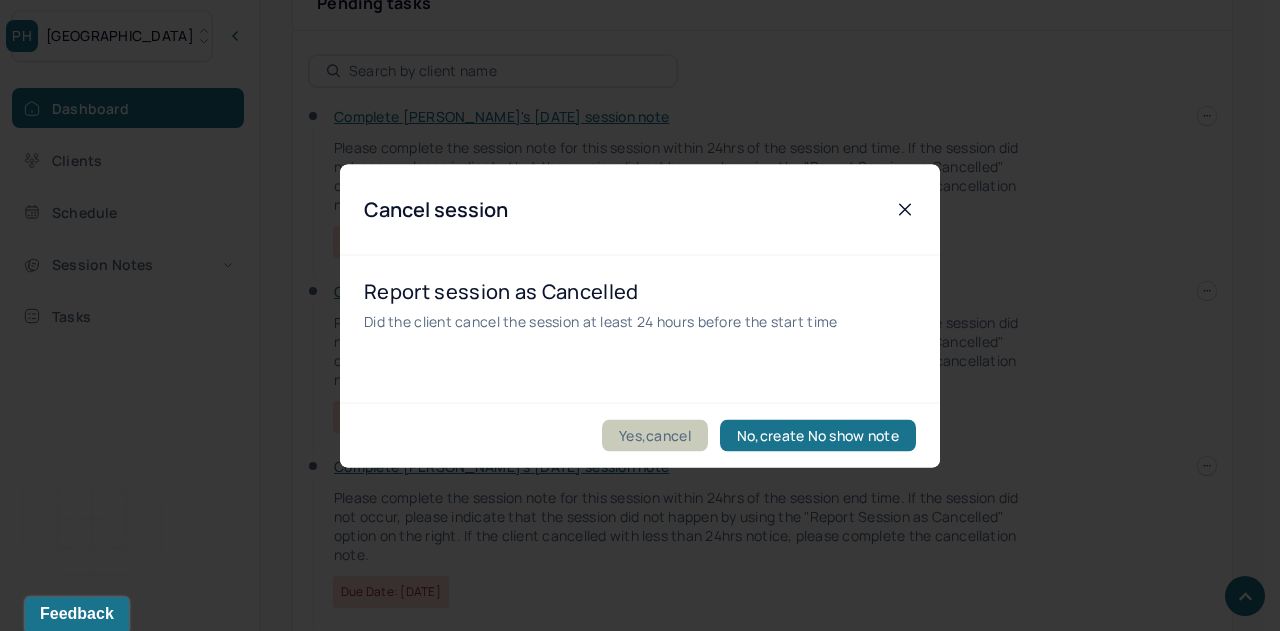 click on "Yes,cancel" at bounding box center [655, 435] 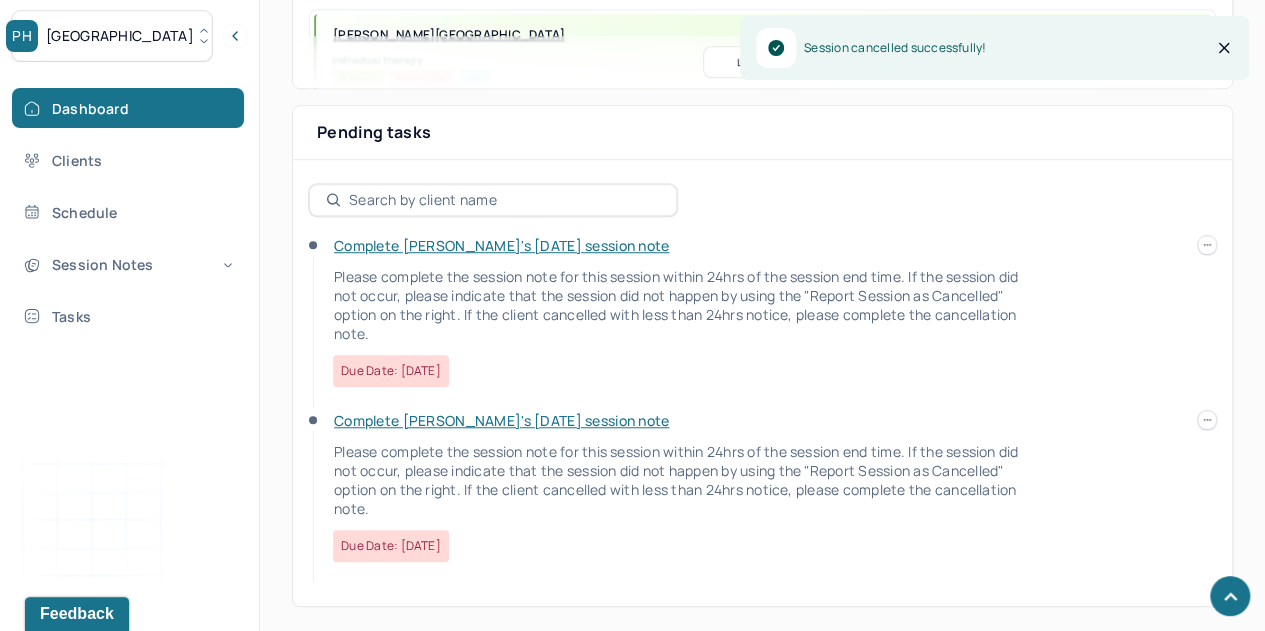 scroll, scrollTop: 642, scrollLeft: 0, axis: vertical 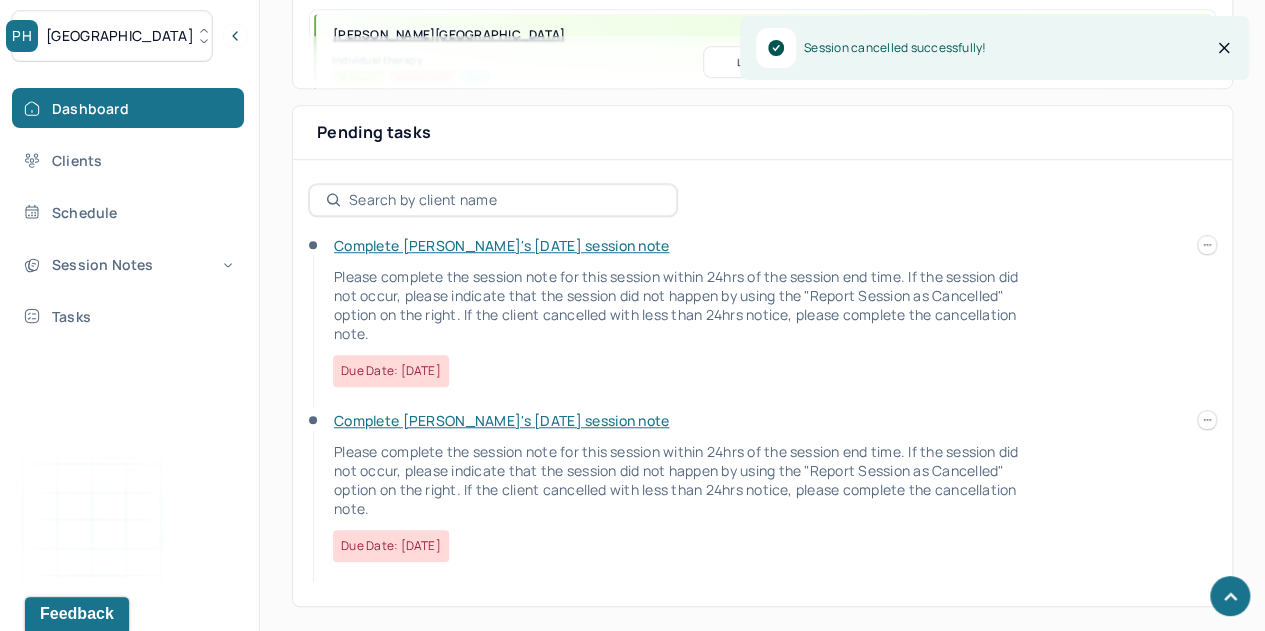 click on "Complete [PERSON_NAME]'s [DATE] session note" at bounding box center [501, 245] 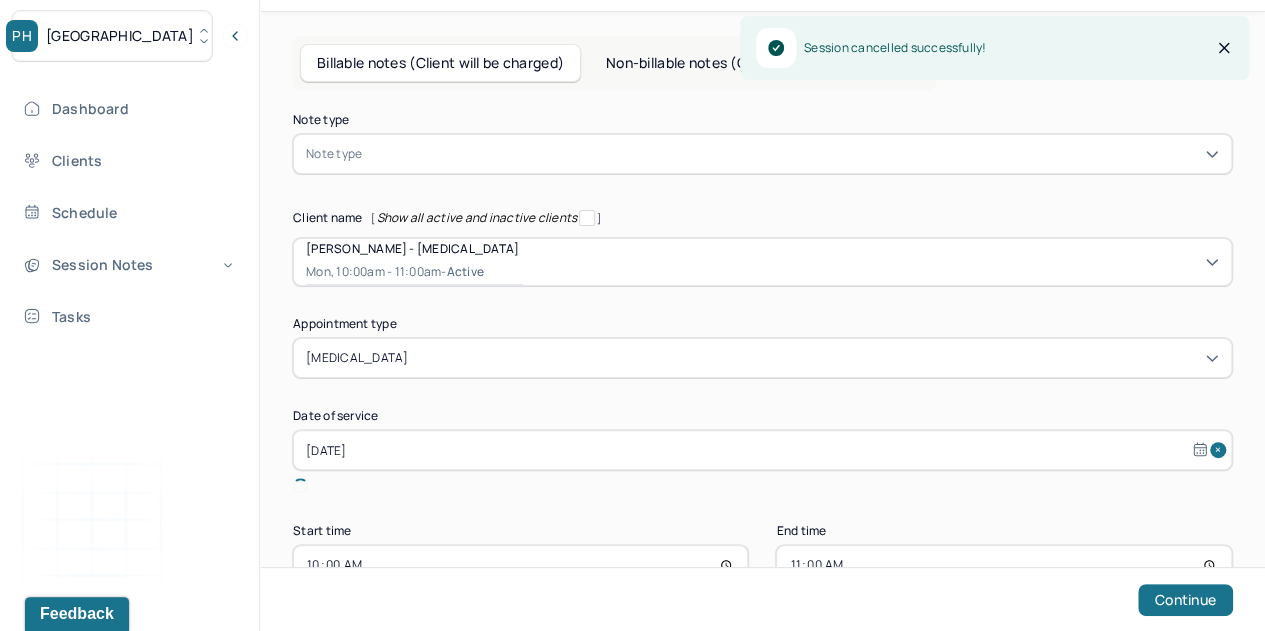 scroll, scrollTop: 96, scrollLeft: 0, axis: vertical 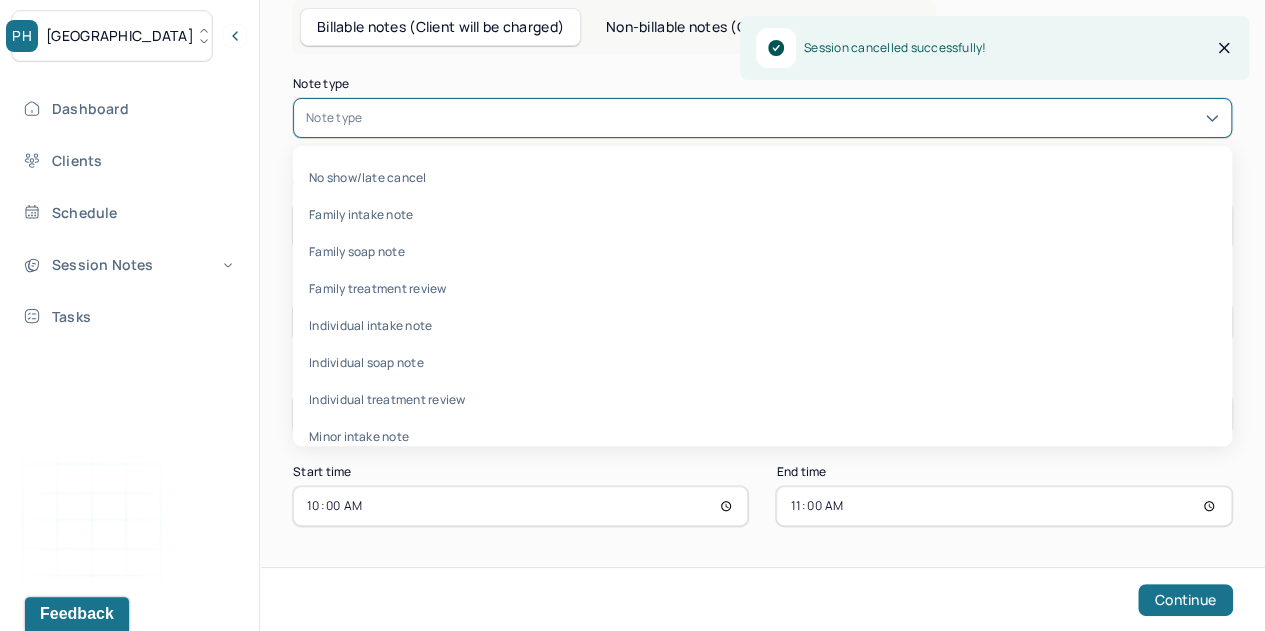 click at bounding box center [792, 118] 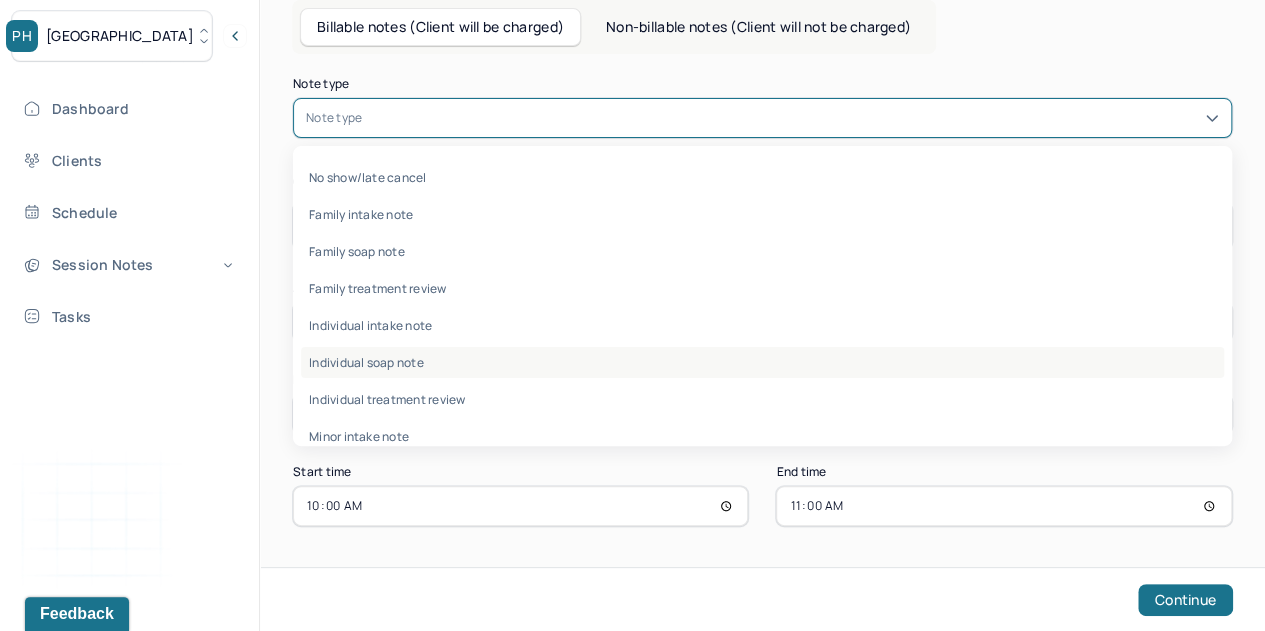 click on "Individual soap note" at bounding box center (762, 362) 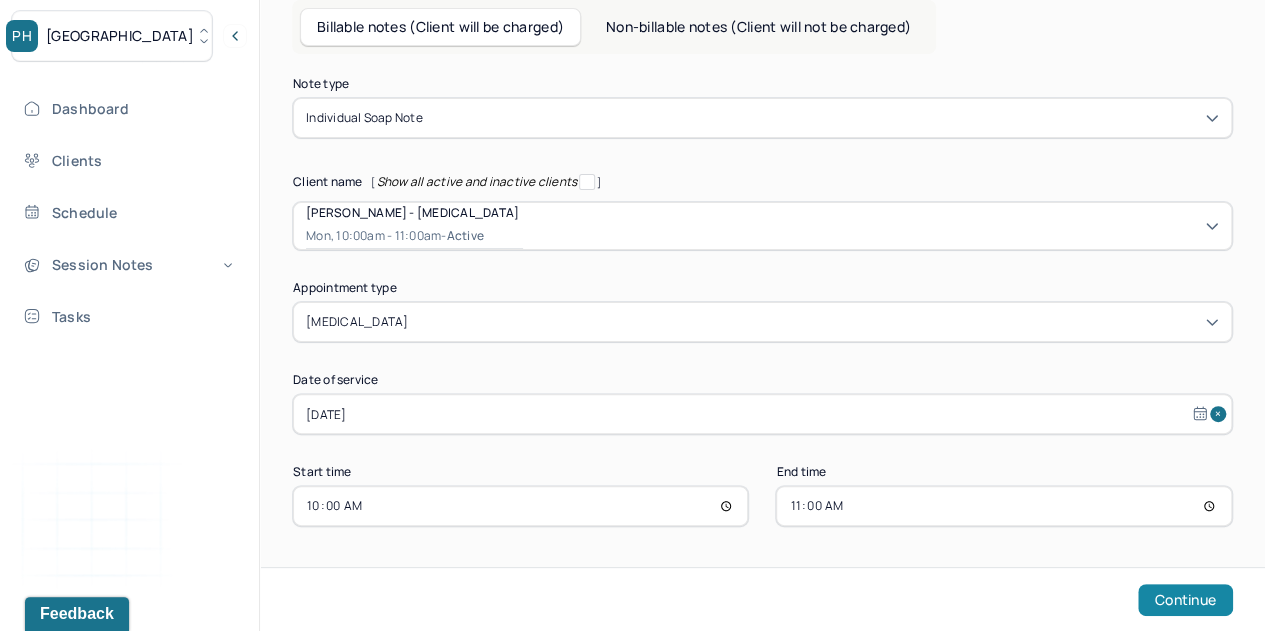 click on "Continue" at bounding box center [1185, 600] 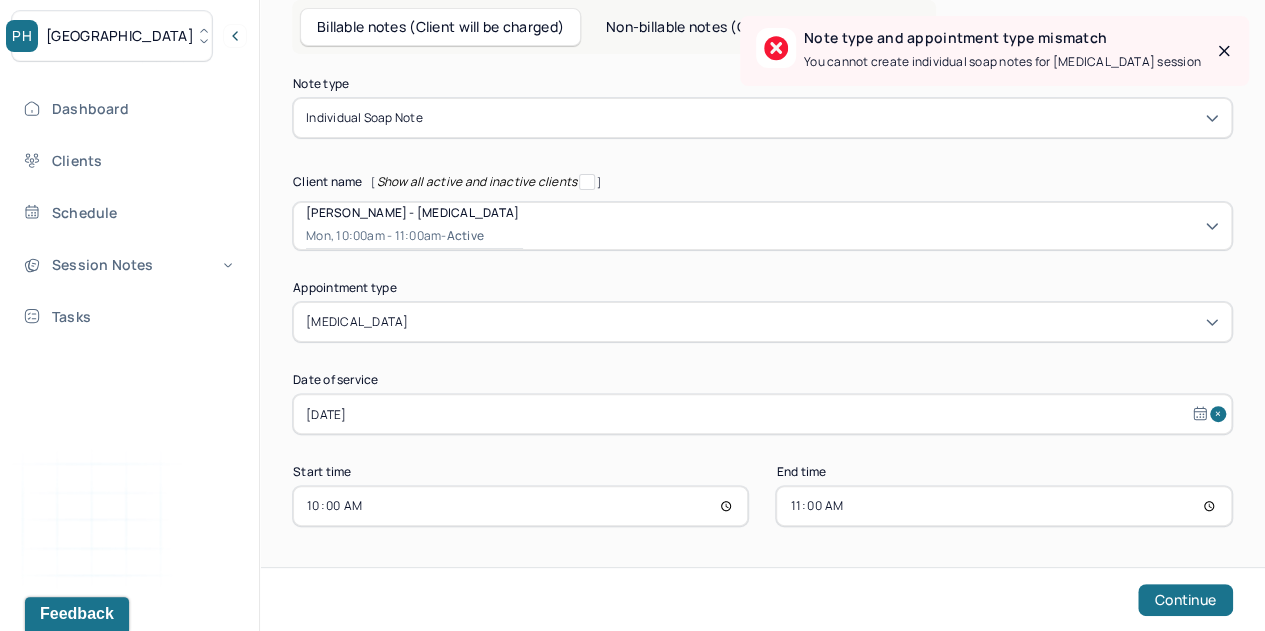 click at bounding box center (1224, 51) 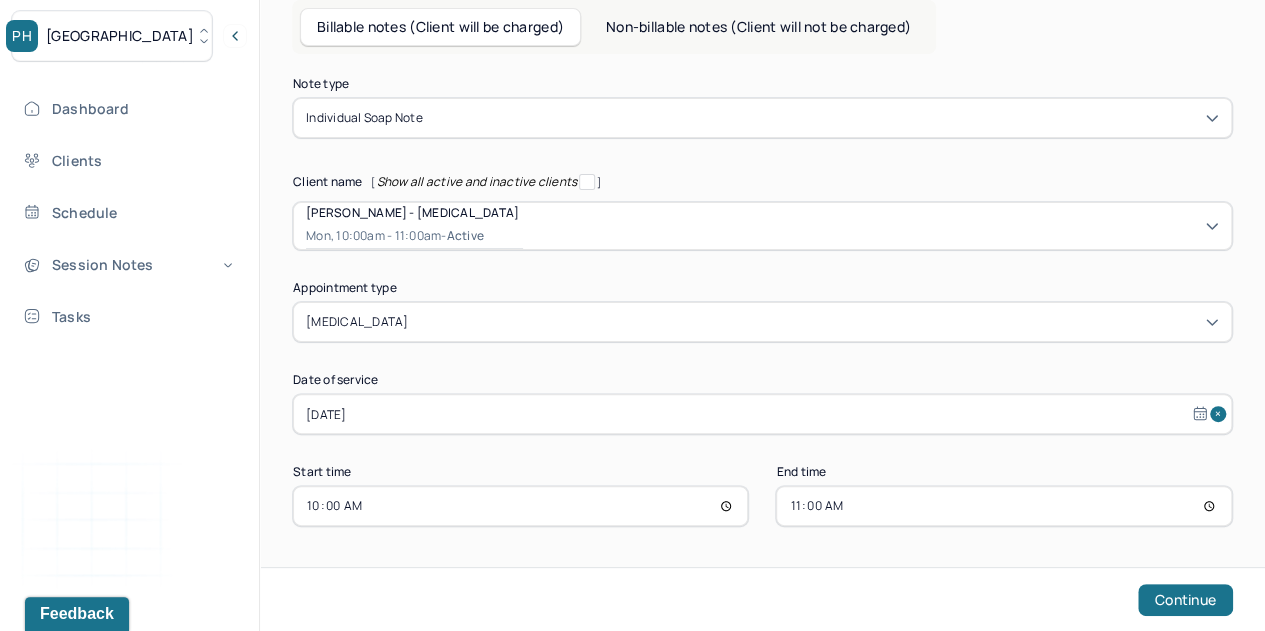 scroll, scrollTop: 0, scrollLeft: 0, axis: both 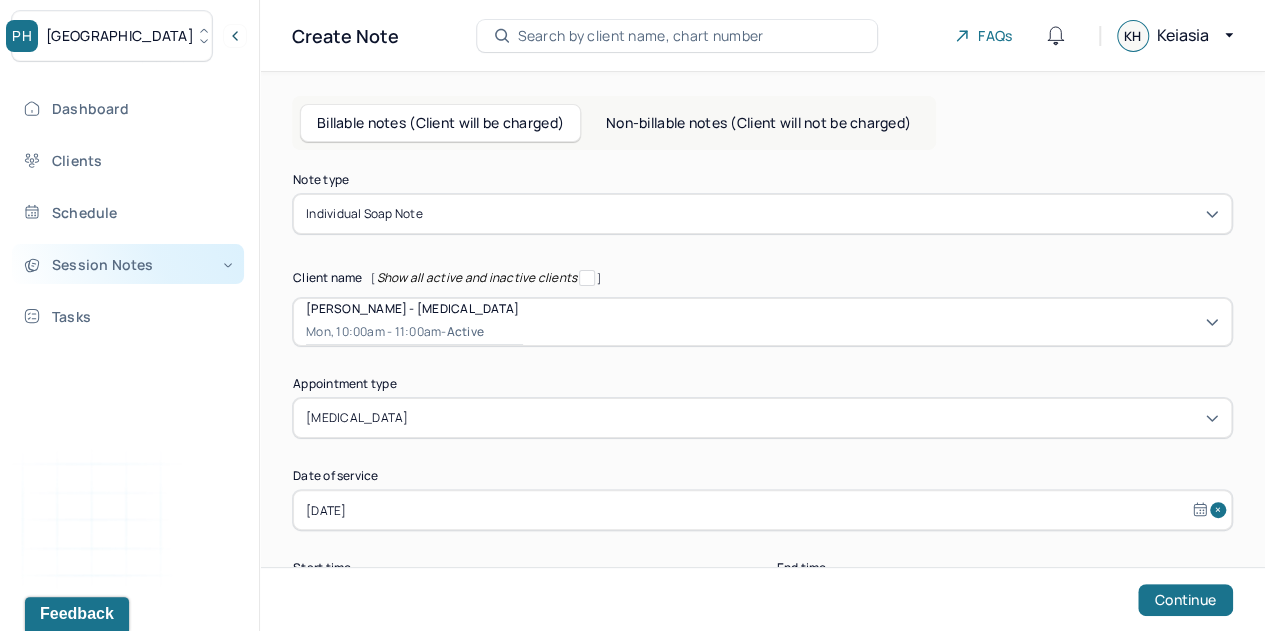 click on "Session Notes" at bounding box center [128, 264] 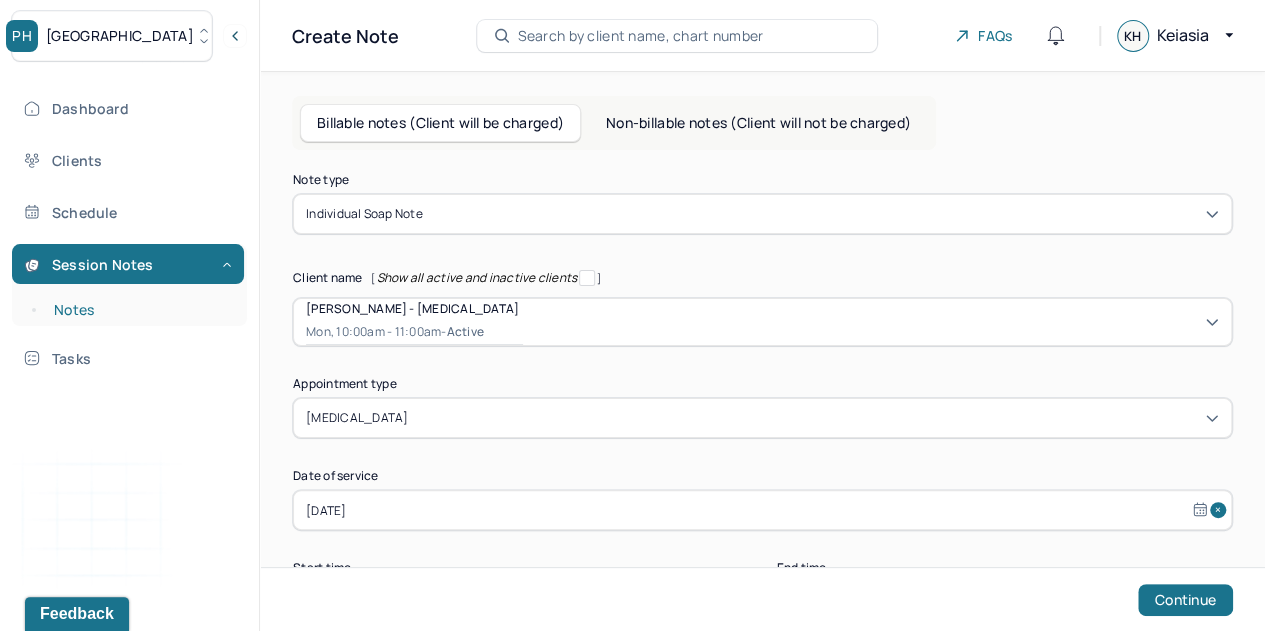 click on "Notes" at bounding box center (139, 310) 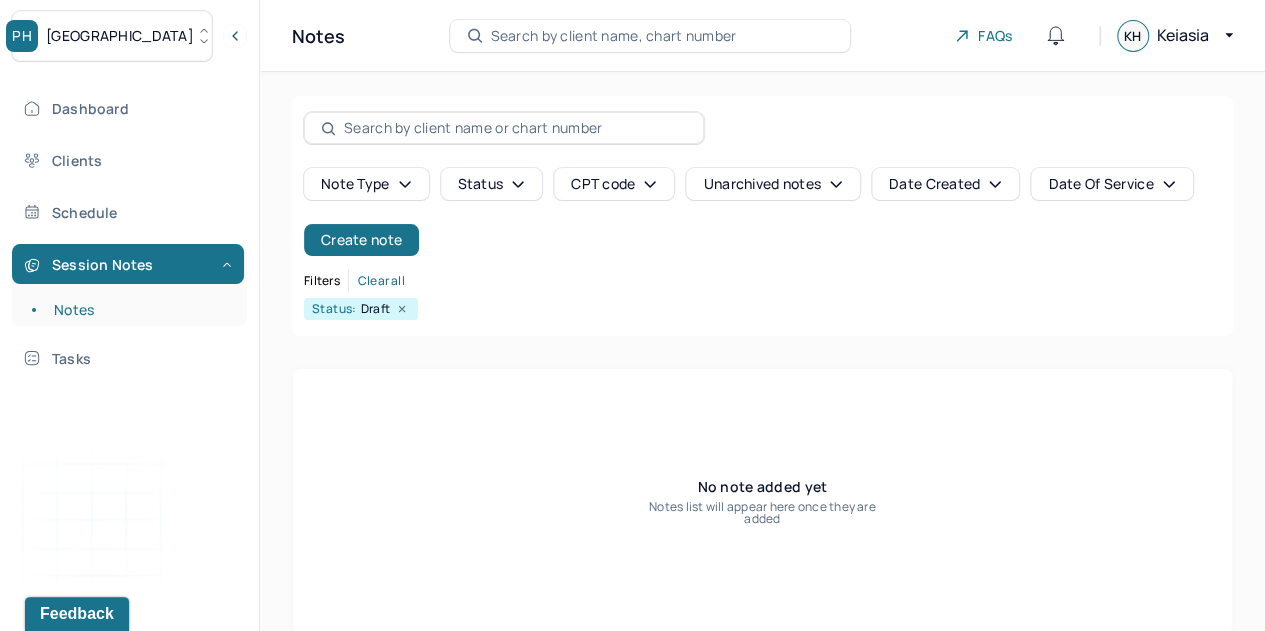 click on "Clear all" at bounding box center (381, 281) 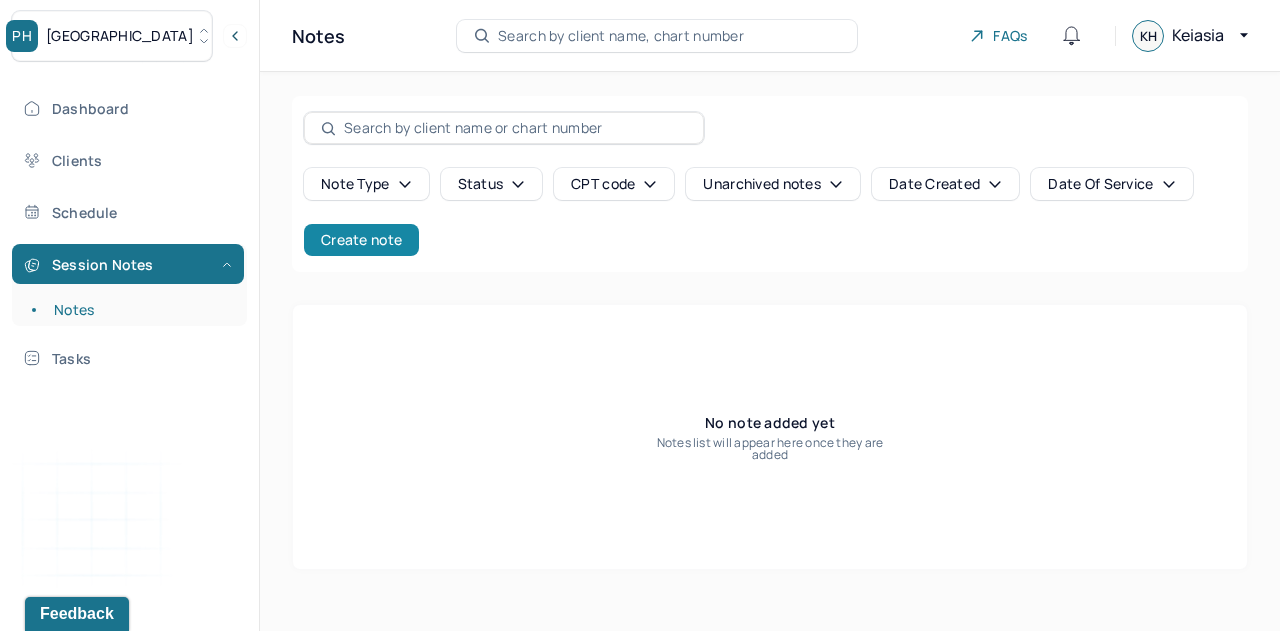 click on "Create note" at bounding box center (361, 240) 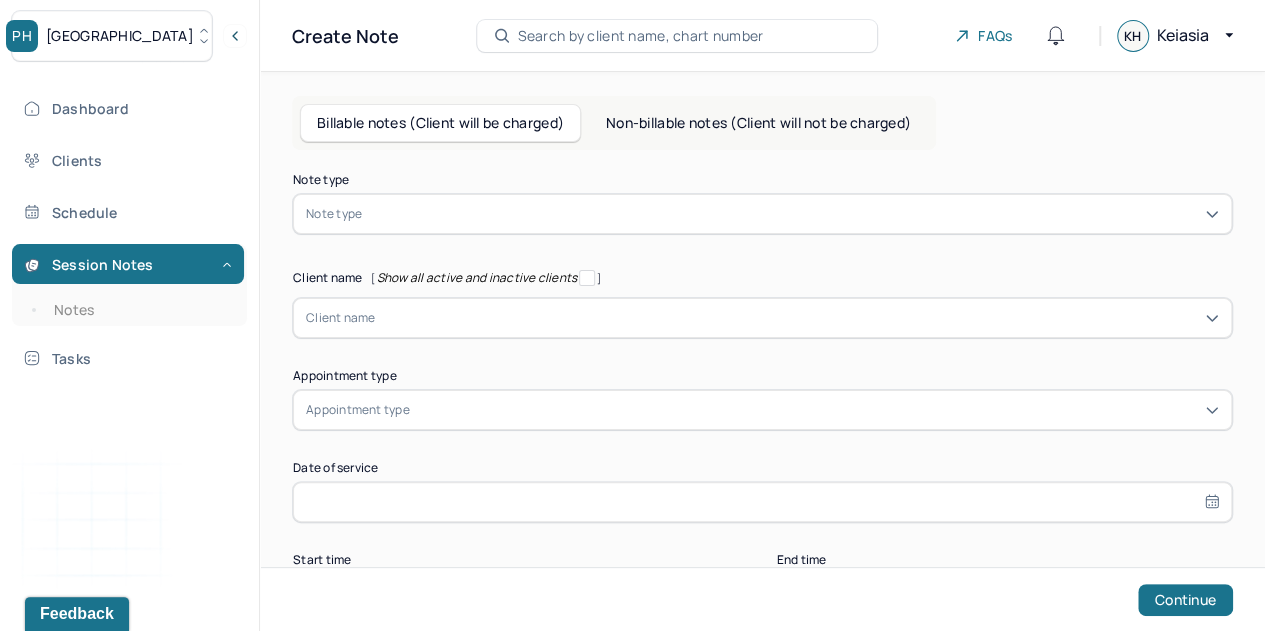 click on "Note type" at bounding box center [762, 214] 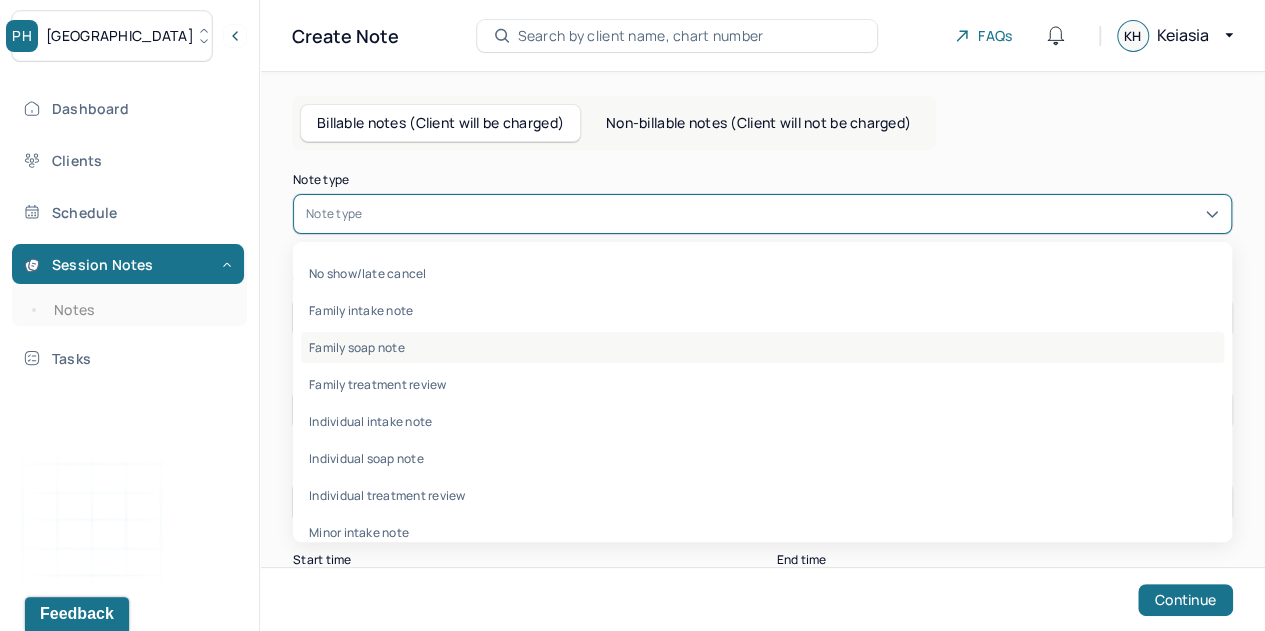 click on "Family soap note" at bounding box center [762, 347] 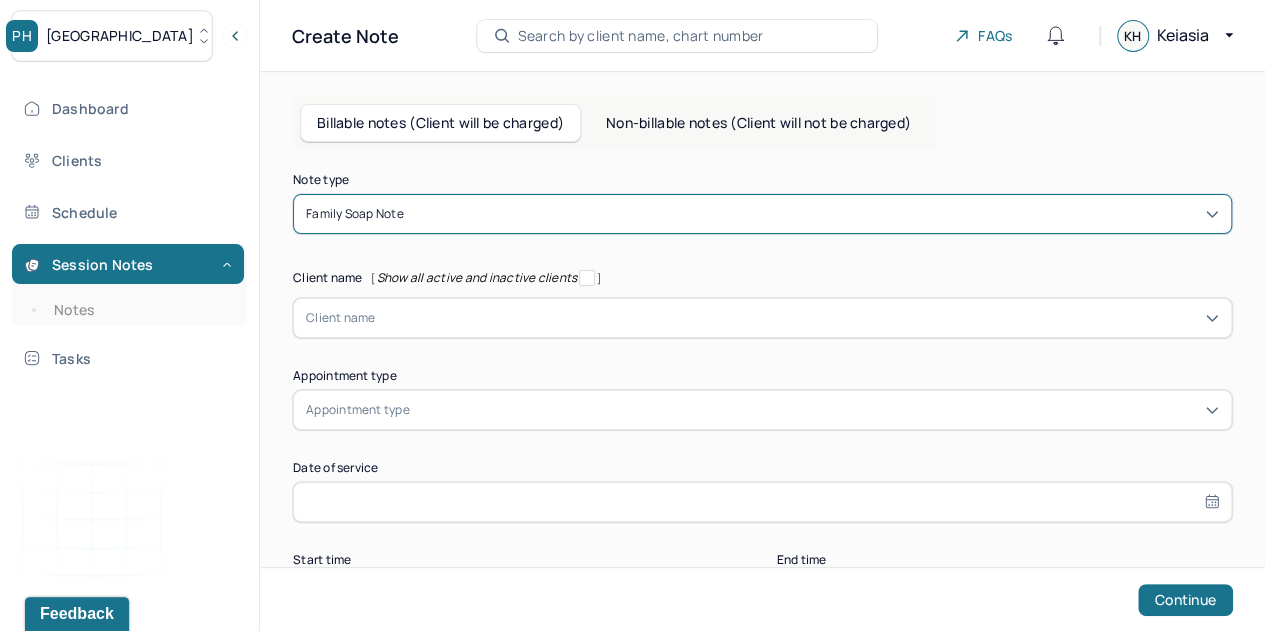 click on "Client name" at bounding box center [762, 318] 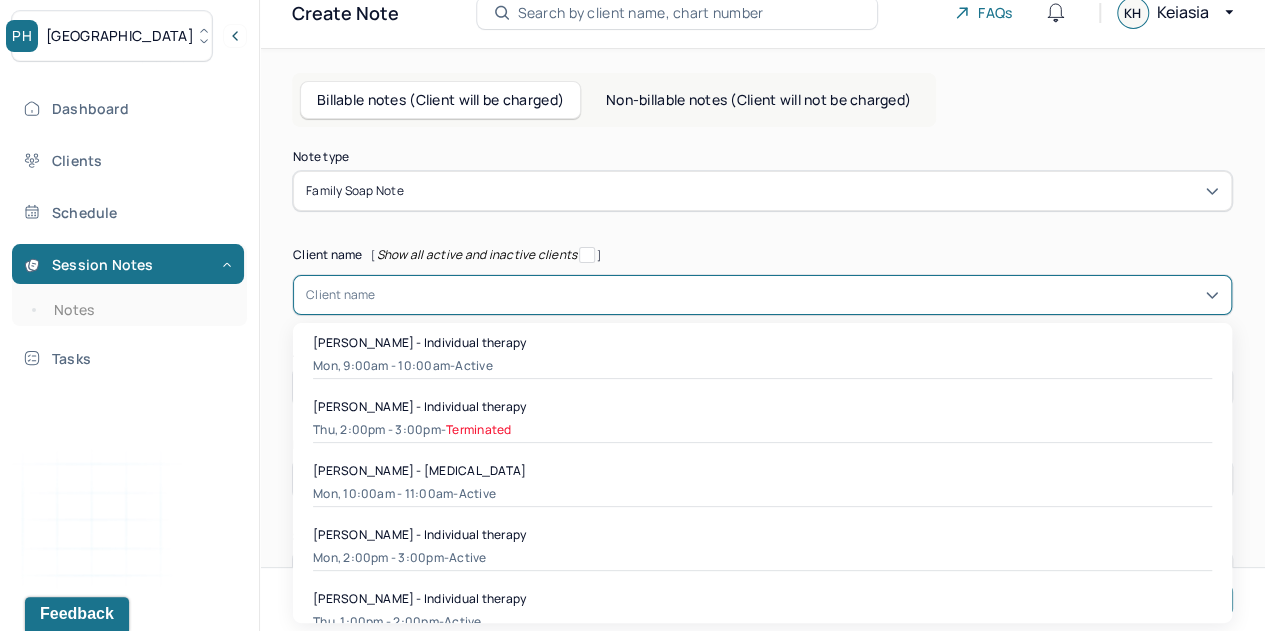 scroll, scrollTop: 24, scrollLeft: 0, axis: vertical 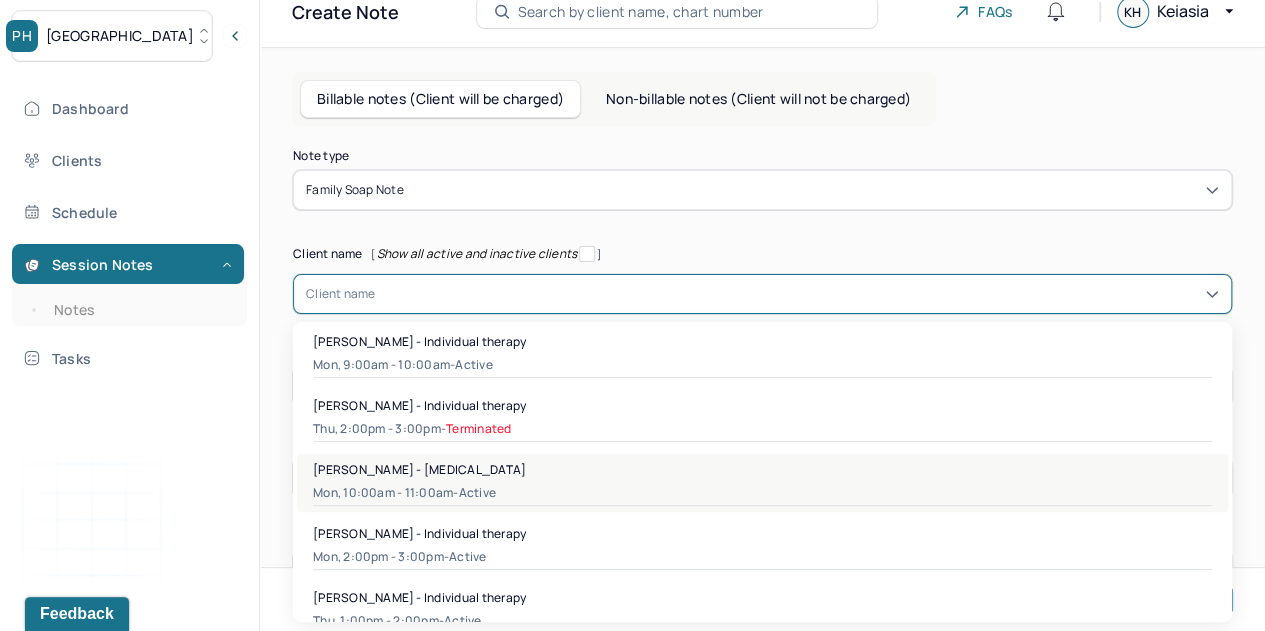 click on "Mon, 10:00am - 11:00am  -  active" at bounding box center (762, 493) 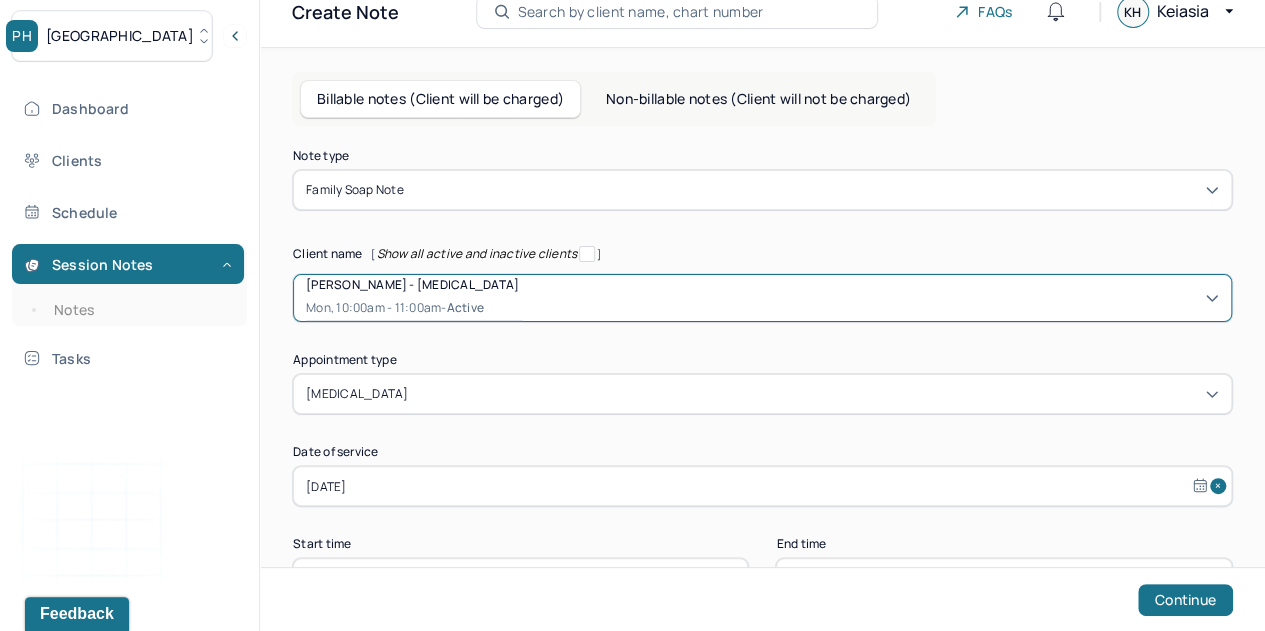 scroll, scrollTop: 96, scrollLeft: 0, axis: vertical 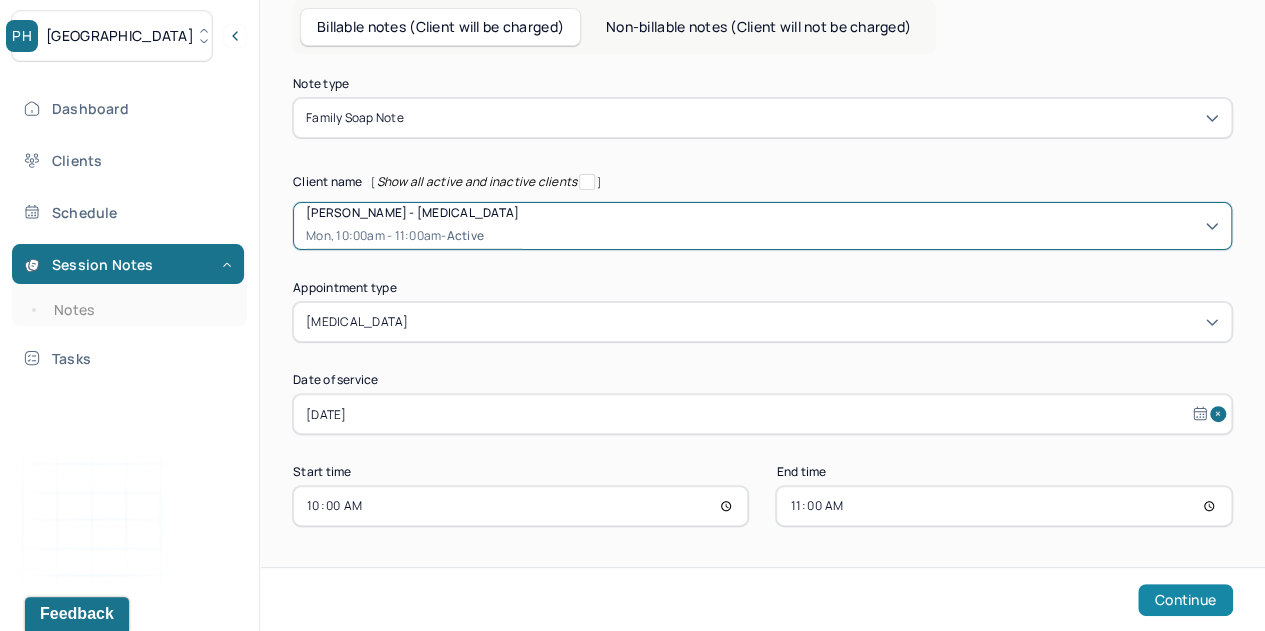 click on "Continue" at bounding box center (1185, 600) 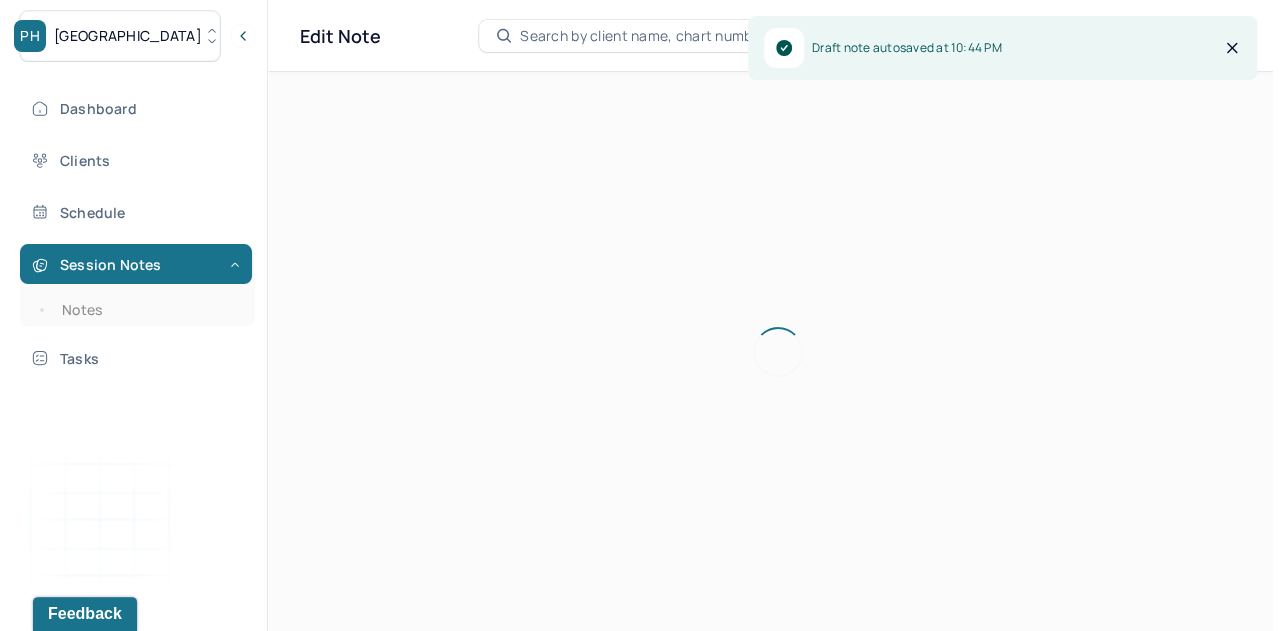 scroll, scrollTop: 0, scrollLeft: 0, axis: both 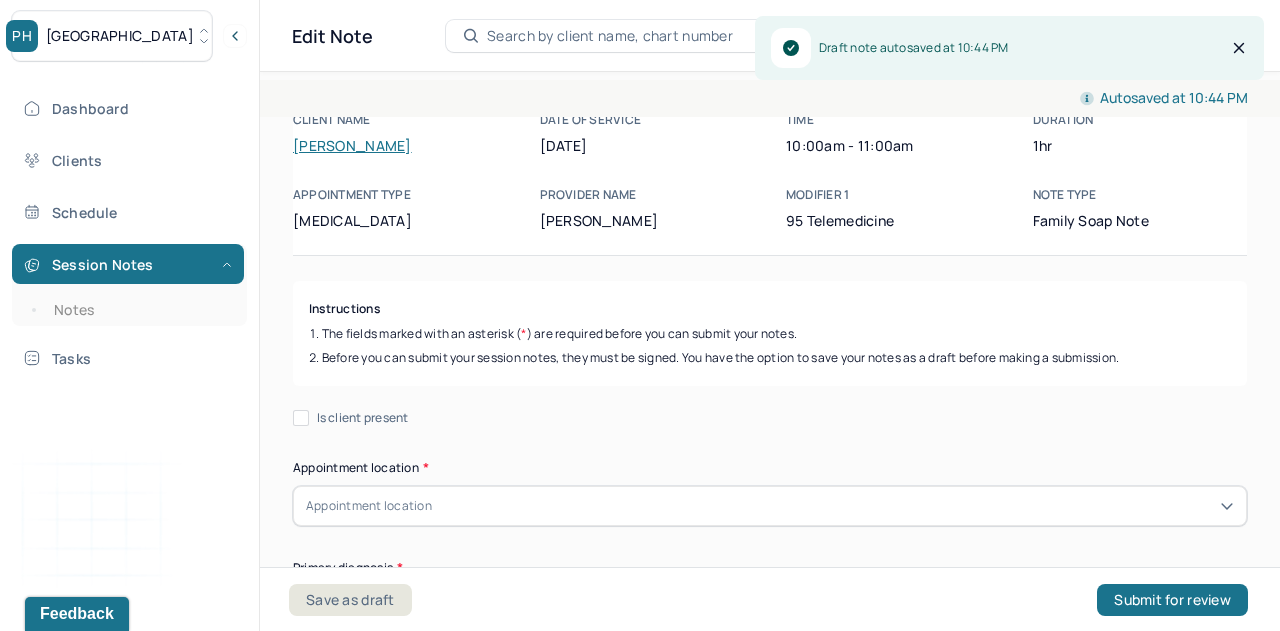 click on "Is client present" at bounding box center [363, 418] 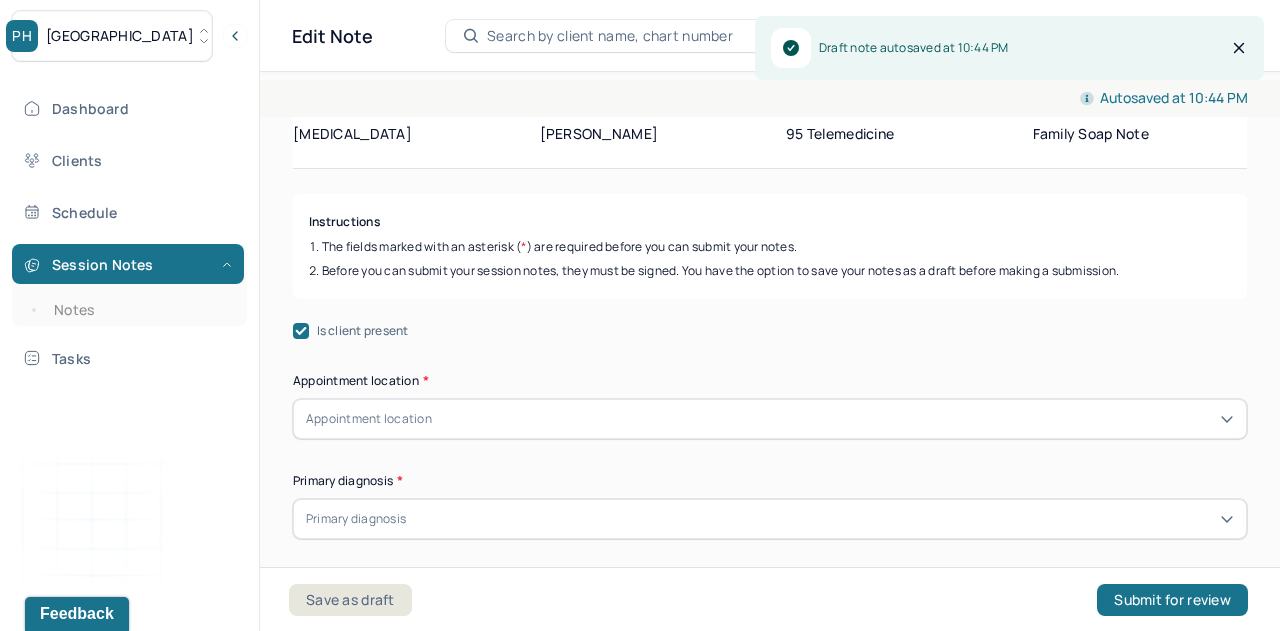 scroll, scrollTop: 135, scrollLeft: 0, axis: vertical 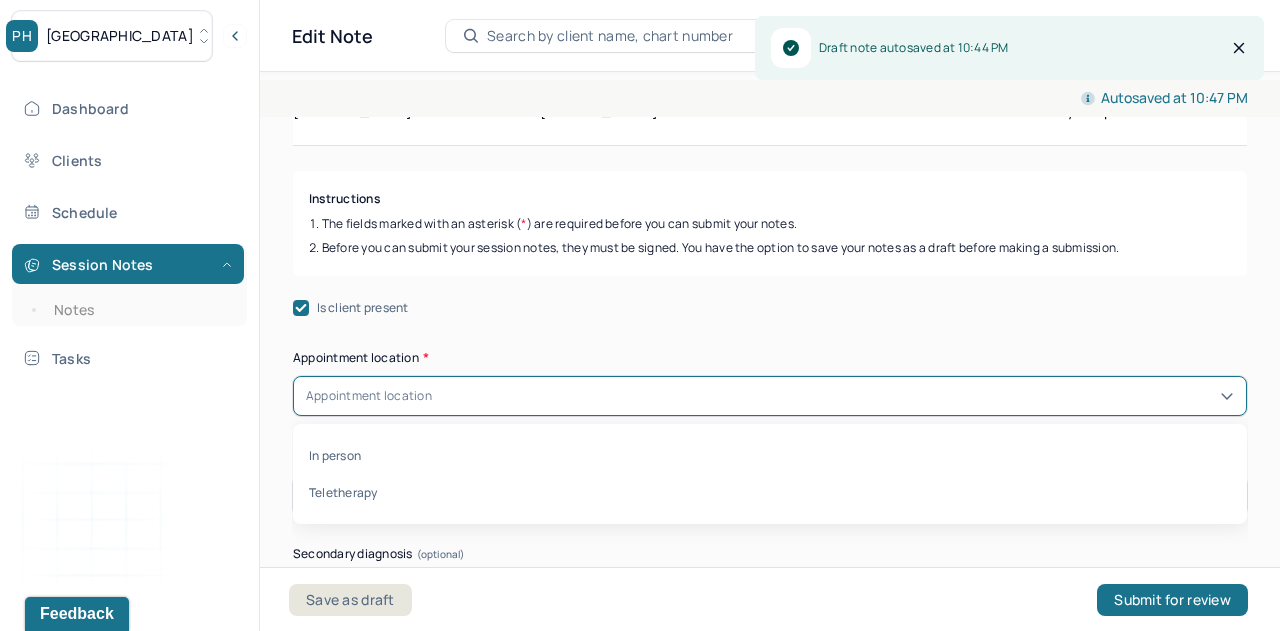 click on "Appointment location" at bounding box center (770, 396) 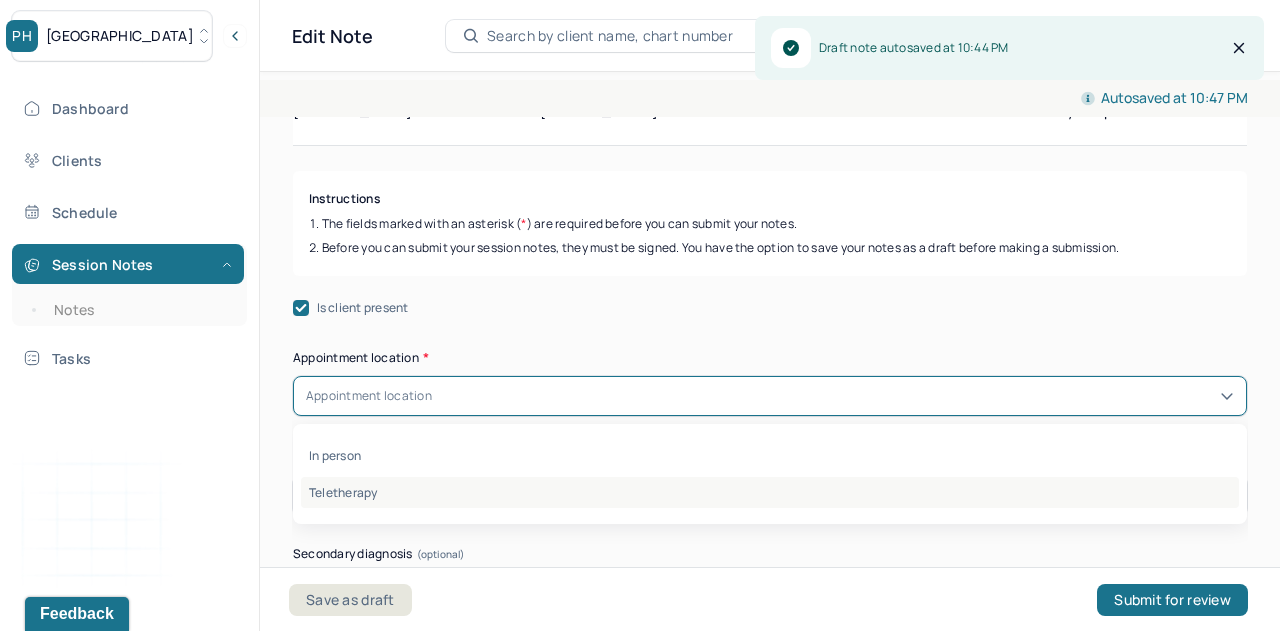 click on "Teletherapy" at bounding box center (770, 492) 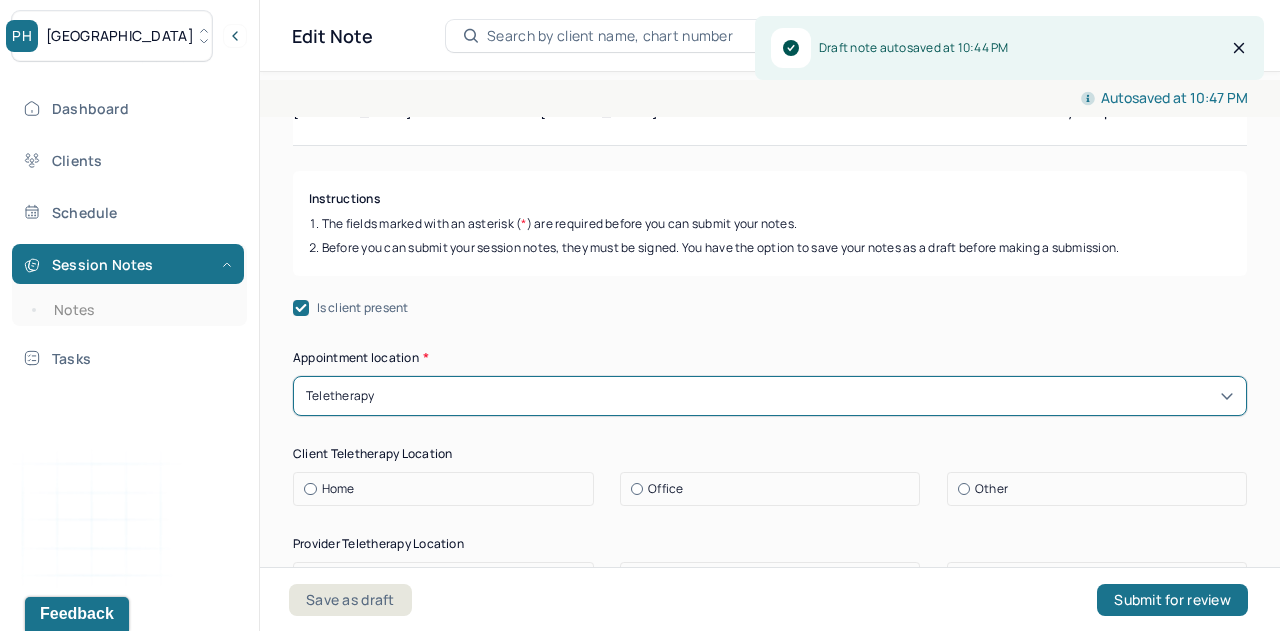 scroll, scrollTop: 181, scrollLeft: 0, axis: vertical 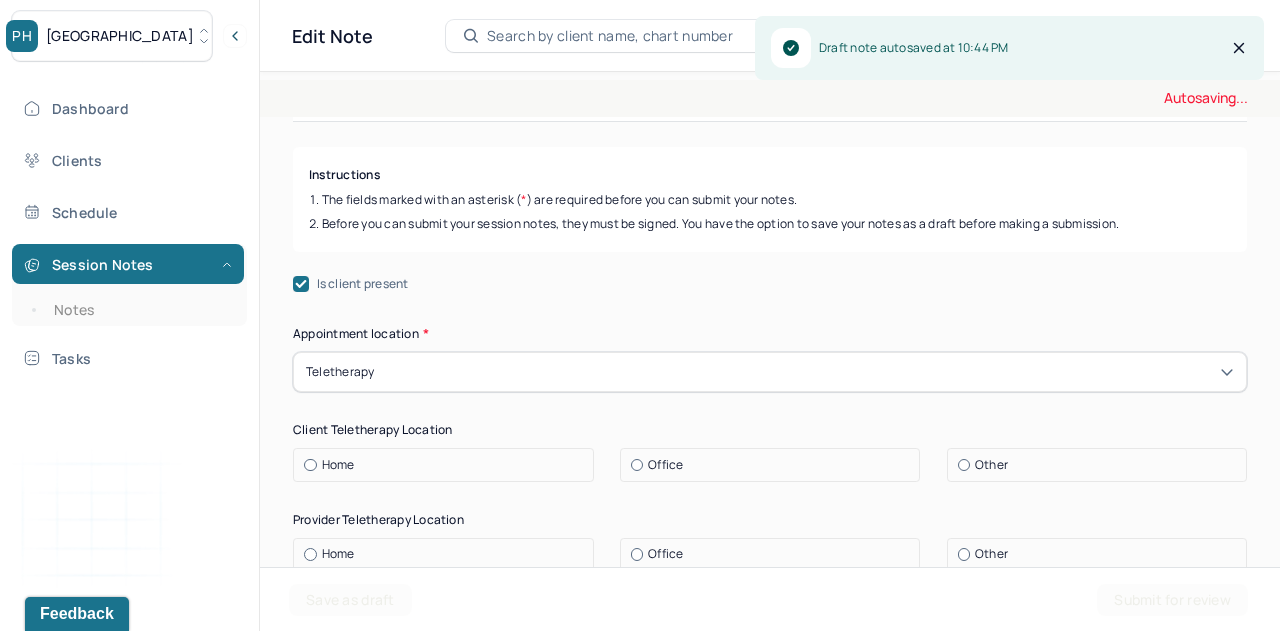 click on "Home" at bounding box center [448, 465] 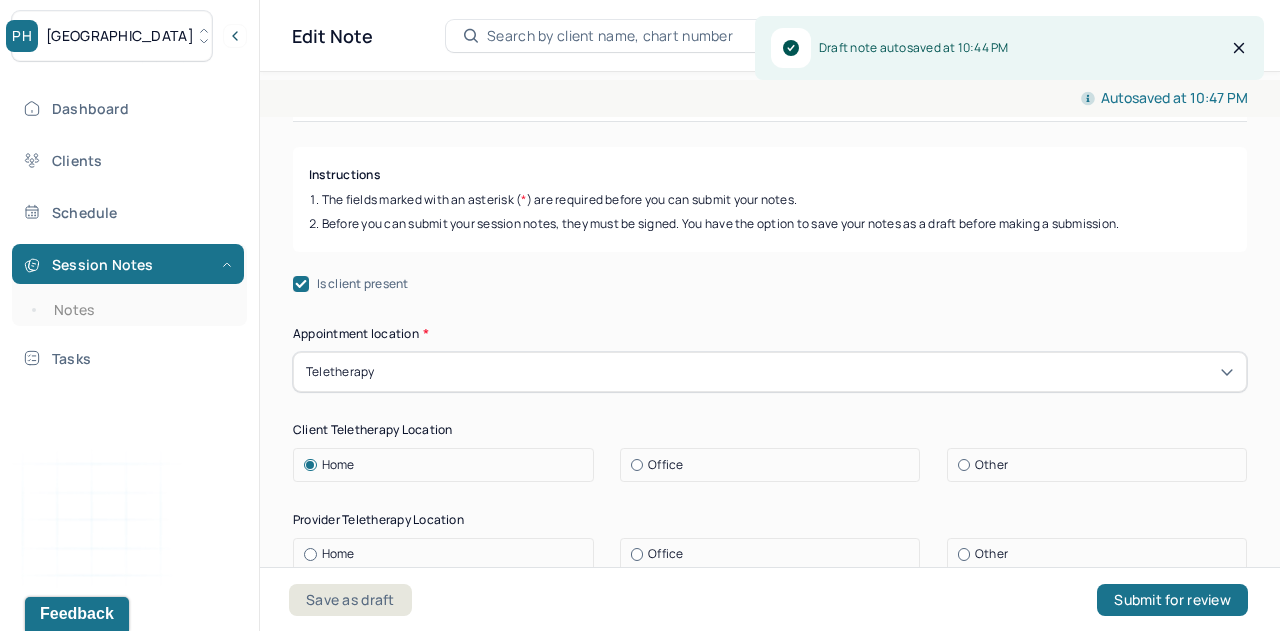 click on "Home" at bounding box center (443, 555) 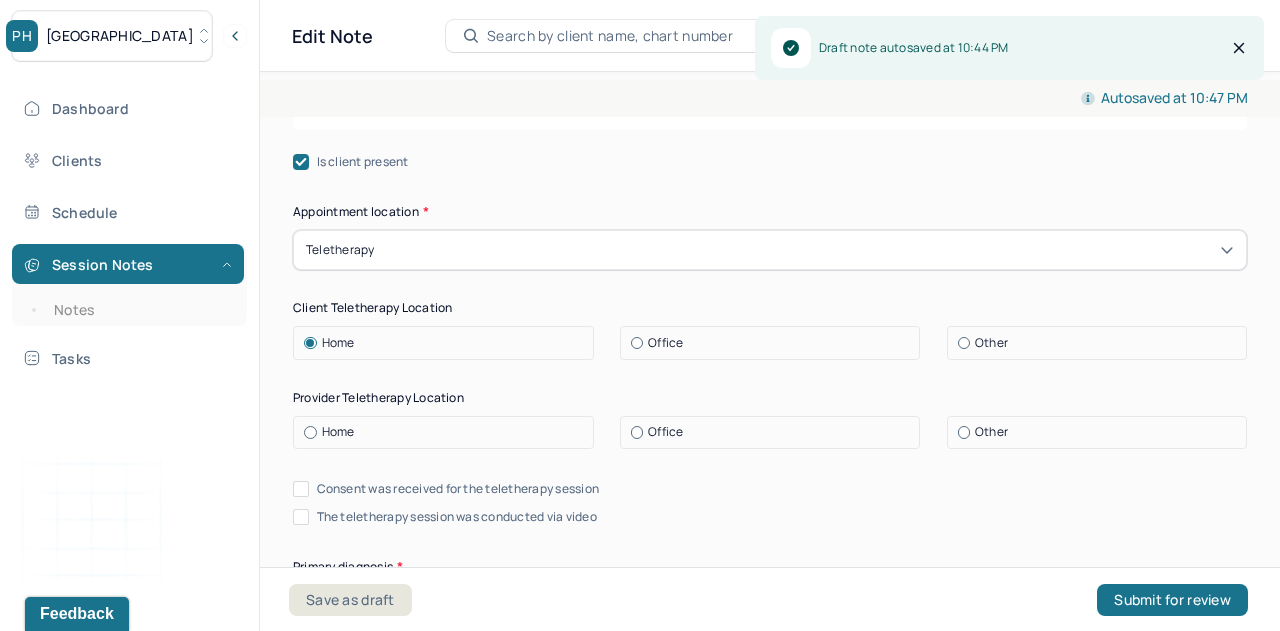 click on "Home" at bounding box center [338, 432] 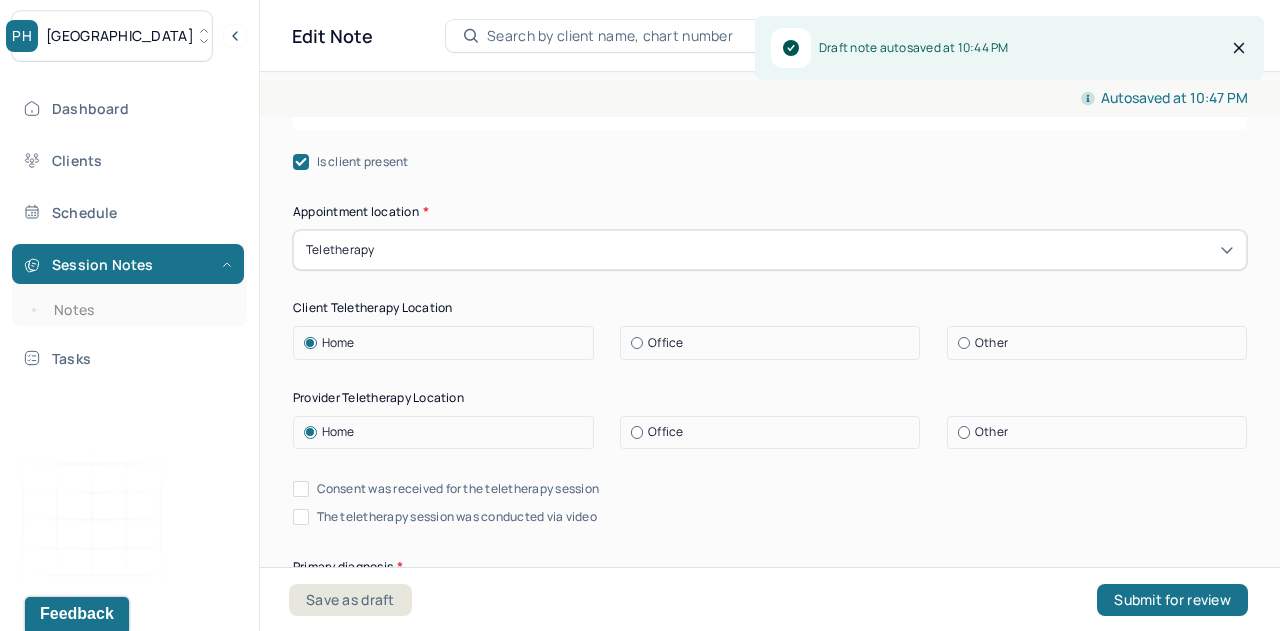 click on "Consent was received for the teletherapy session" at bounding box center [301, 489] 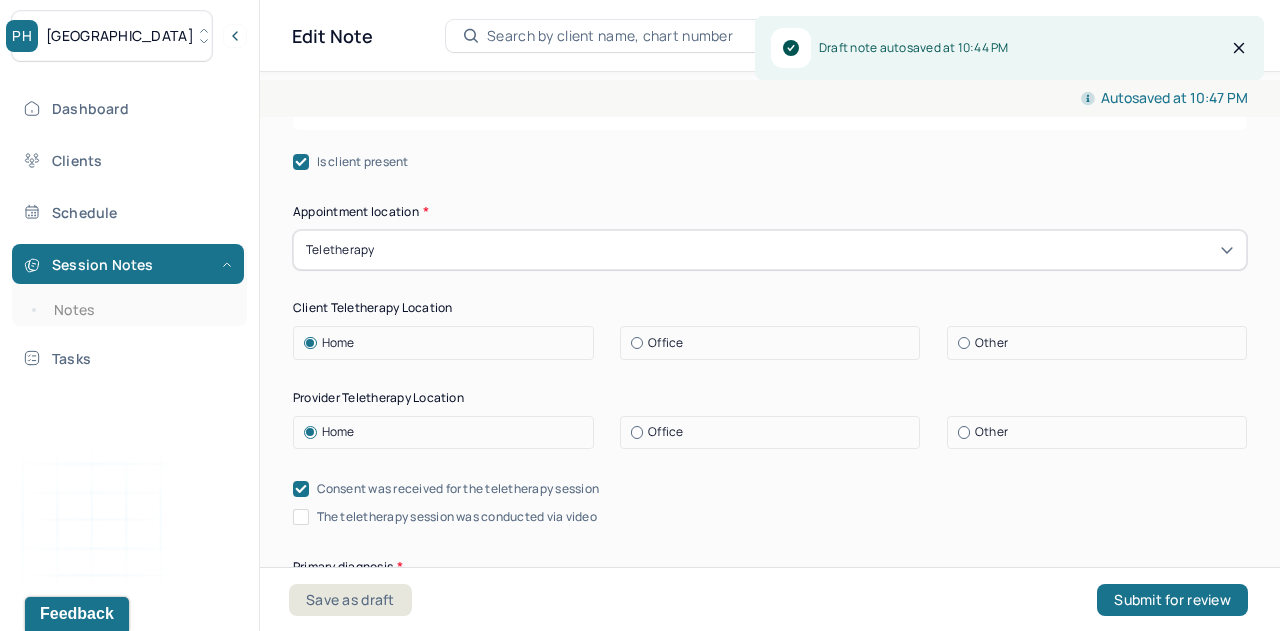 click on "The teletherapy session was conducted via video" at bounding box center (301, 517) 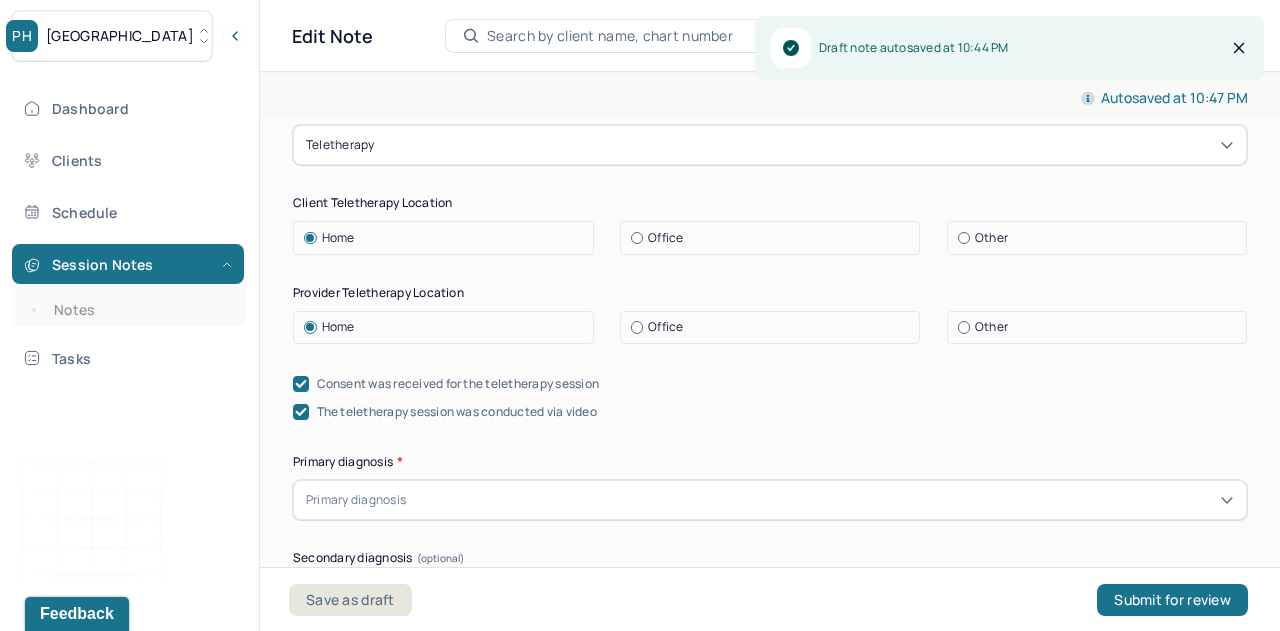 scroll, scrollTop: 409, scrollLeft: 0, axis: vertical 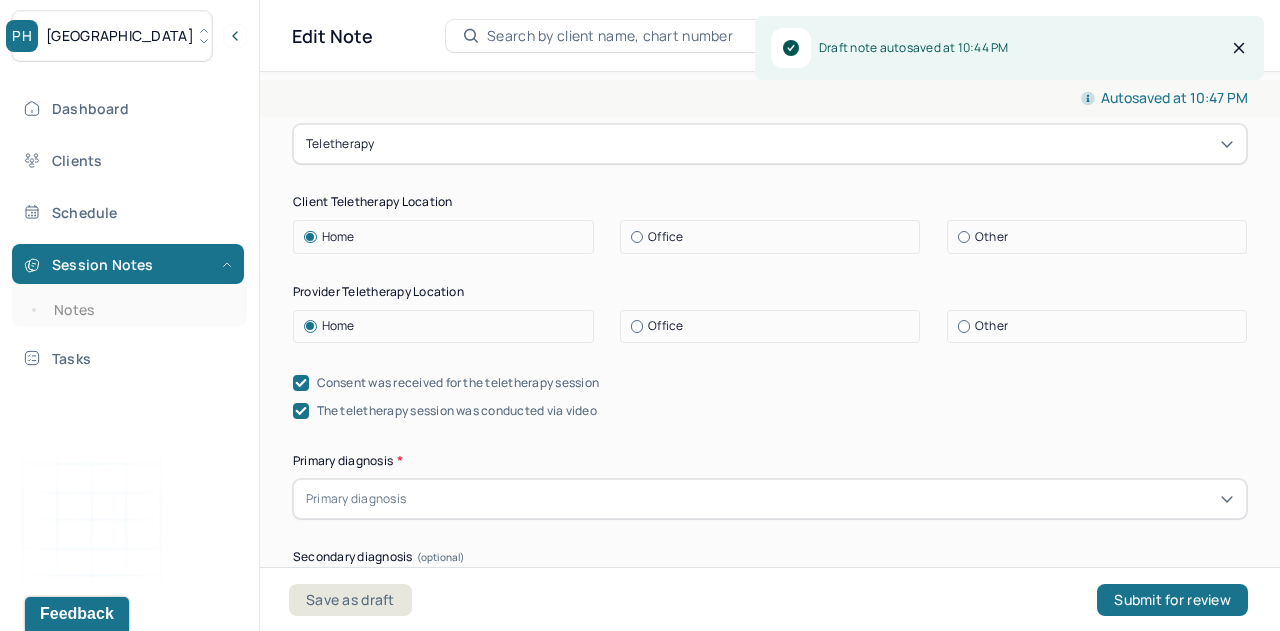 click on "Primary diagnosis" at bounding box center (770, 499) 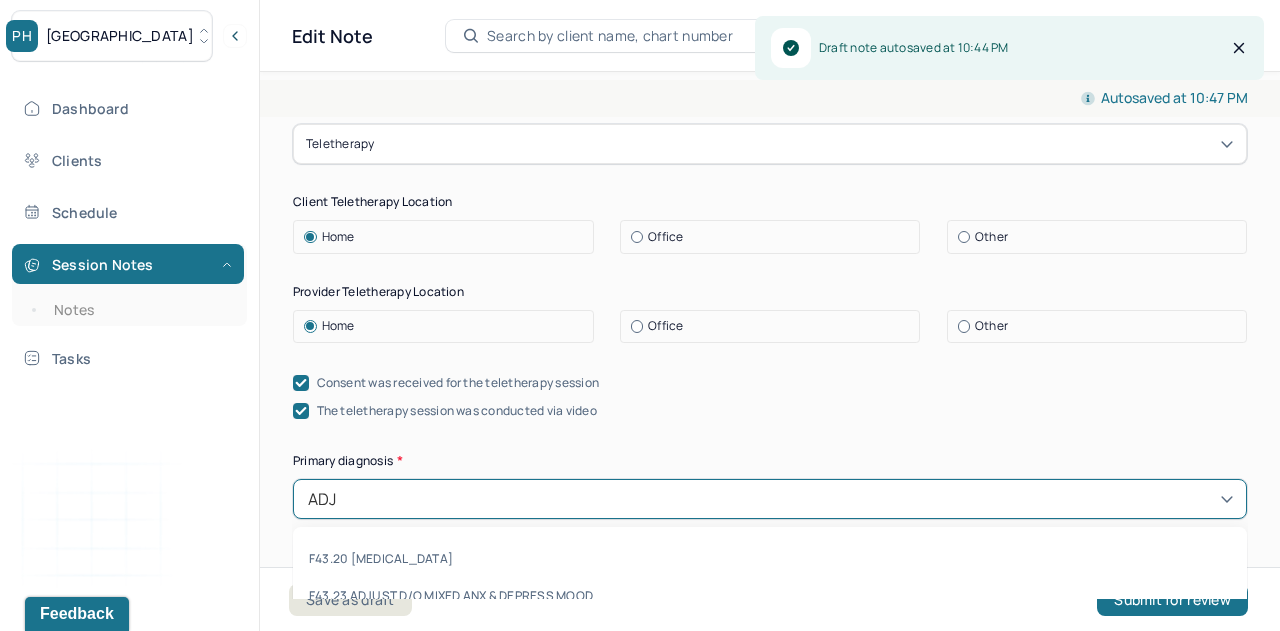 type on "ADJU" 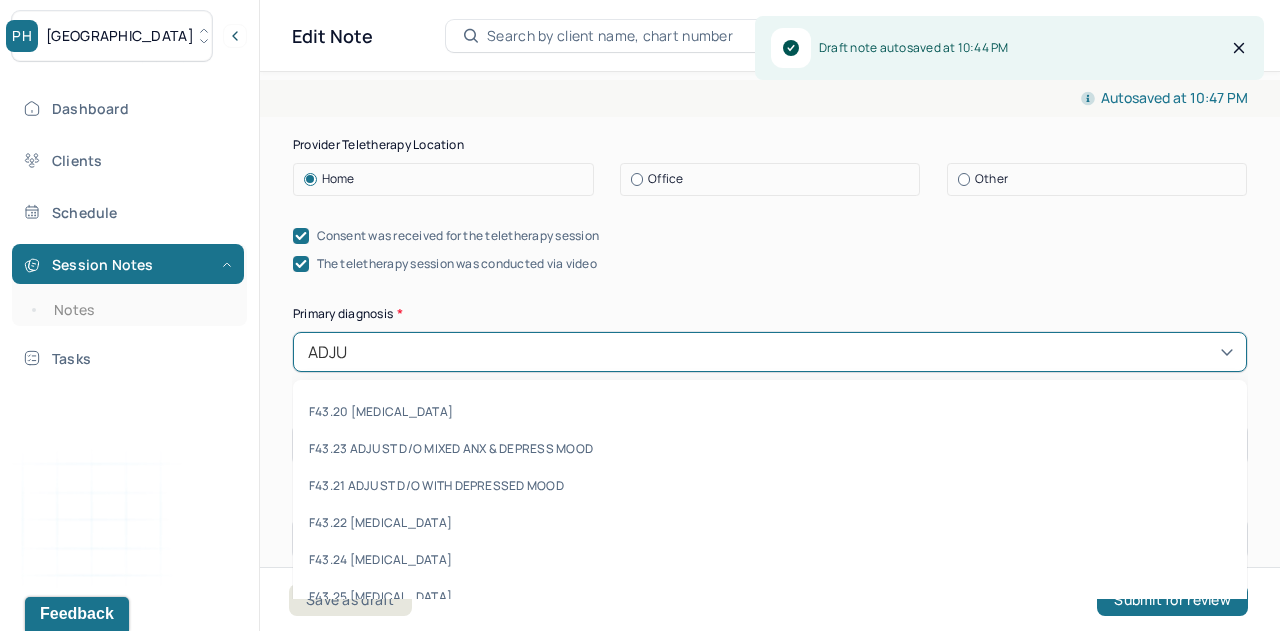 scroll, scrollTop: 557, scrollLeft: 0, axis: vertical 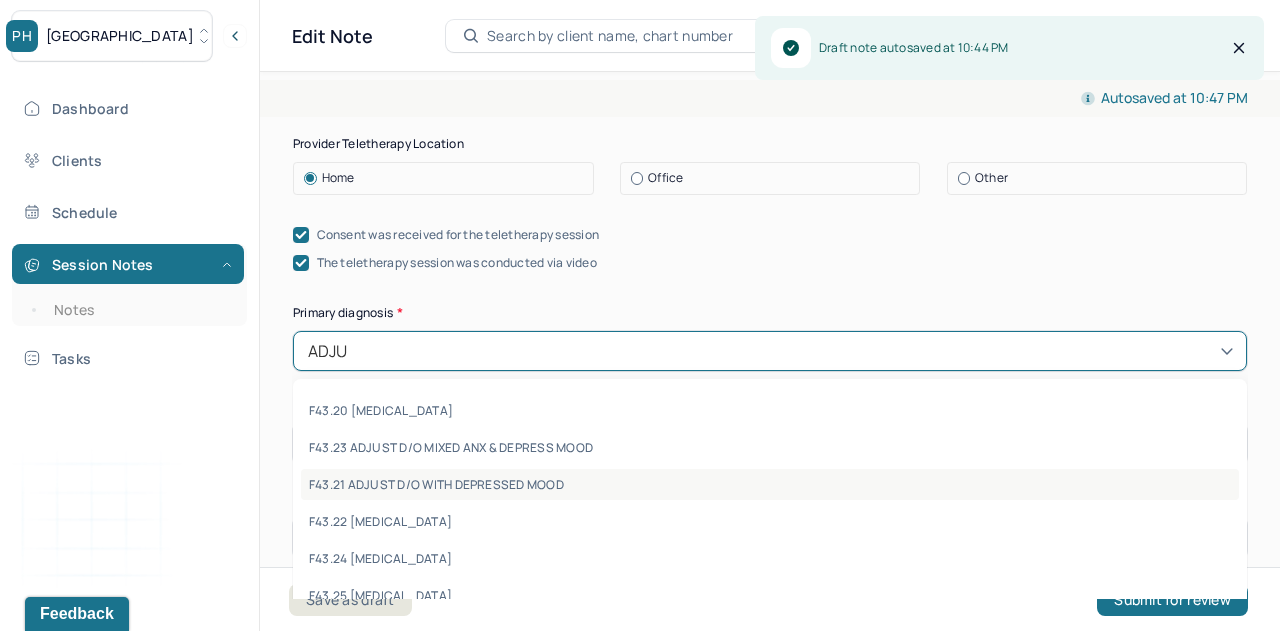 click on "F43.21 ADJUST D/O WITH DEPRESSED MOOD" at bounding box center (770, 484) 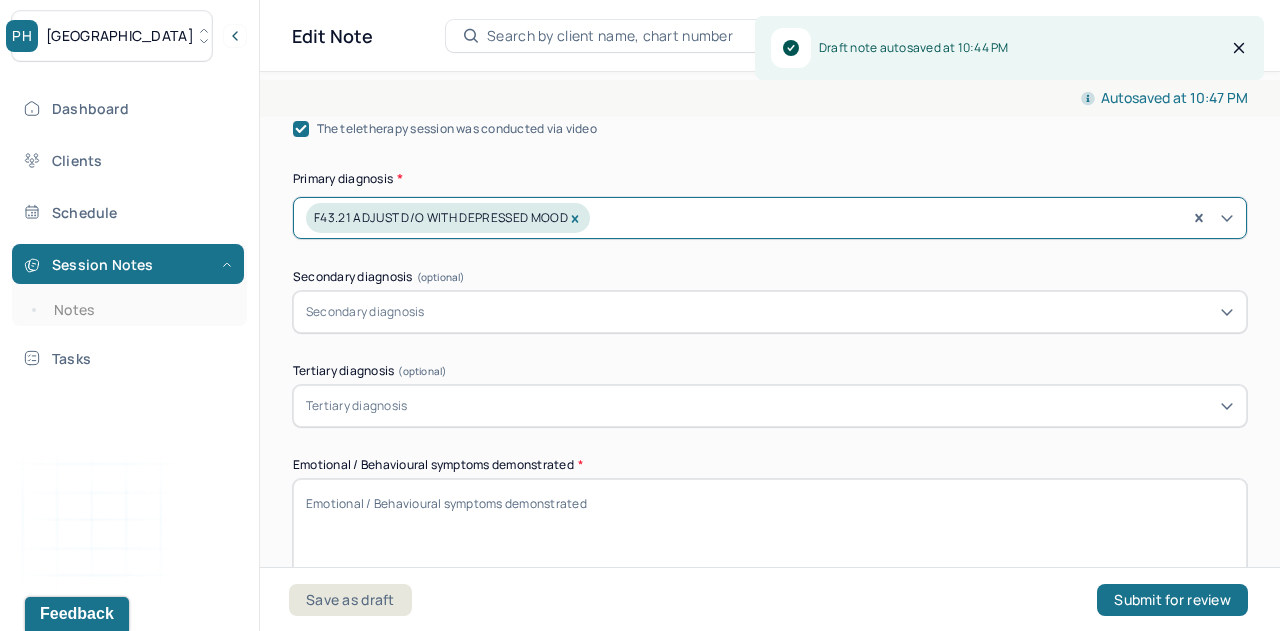 scroll, scrollTop: 806, scrollLeft: 0, axis: vertical 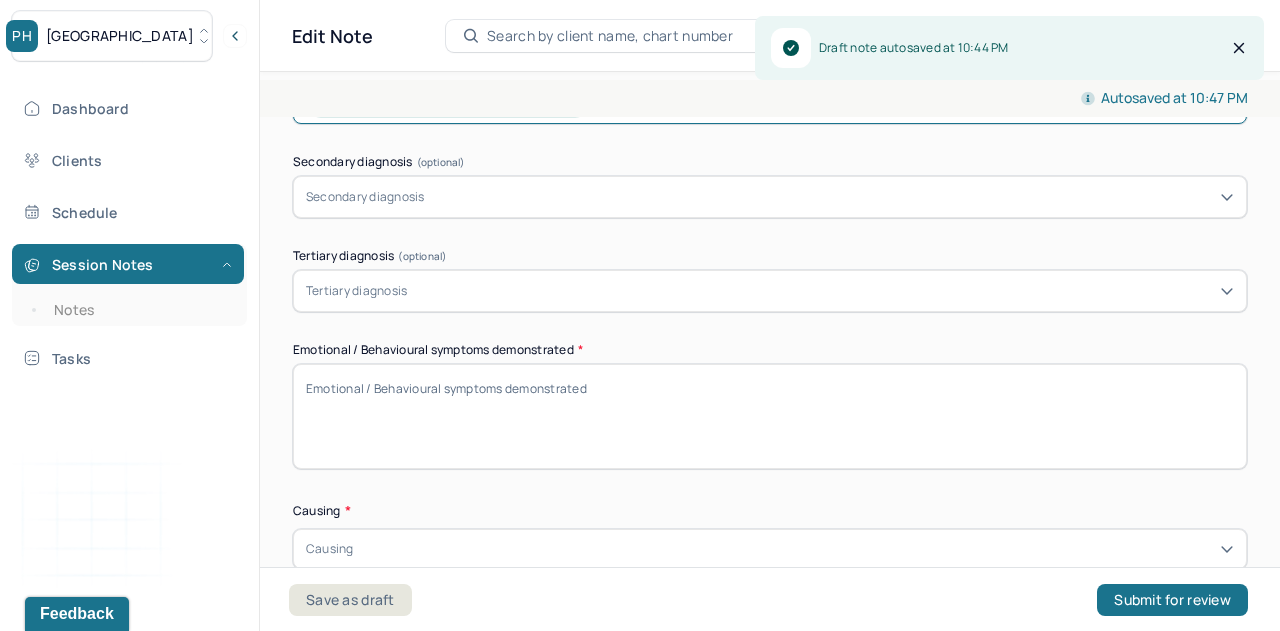 click on "Emotional / Behavioural symptoms demonstrated *" at bounding box center (770, 416) 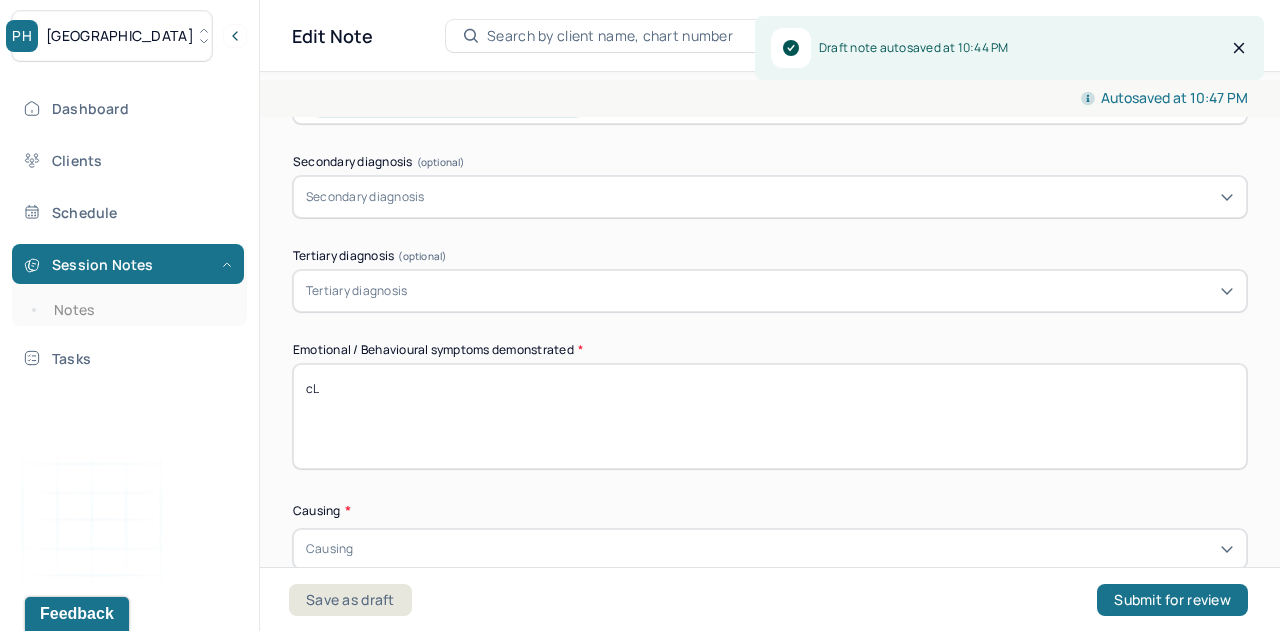 type on "c" 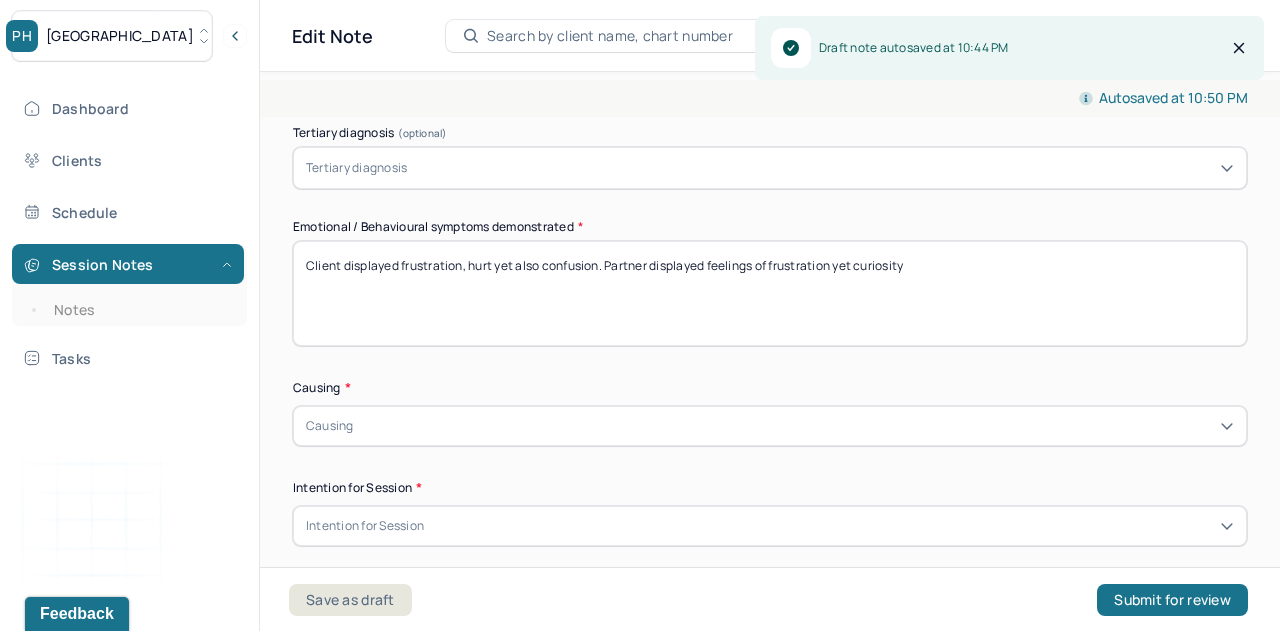 scroll, scrollTop: 936, scrollLeft: 0, axis: vertical 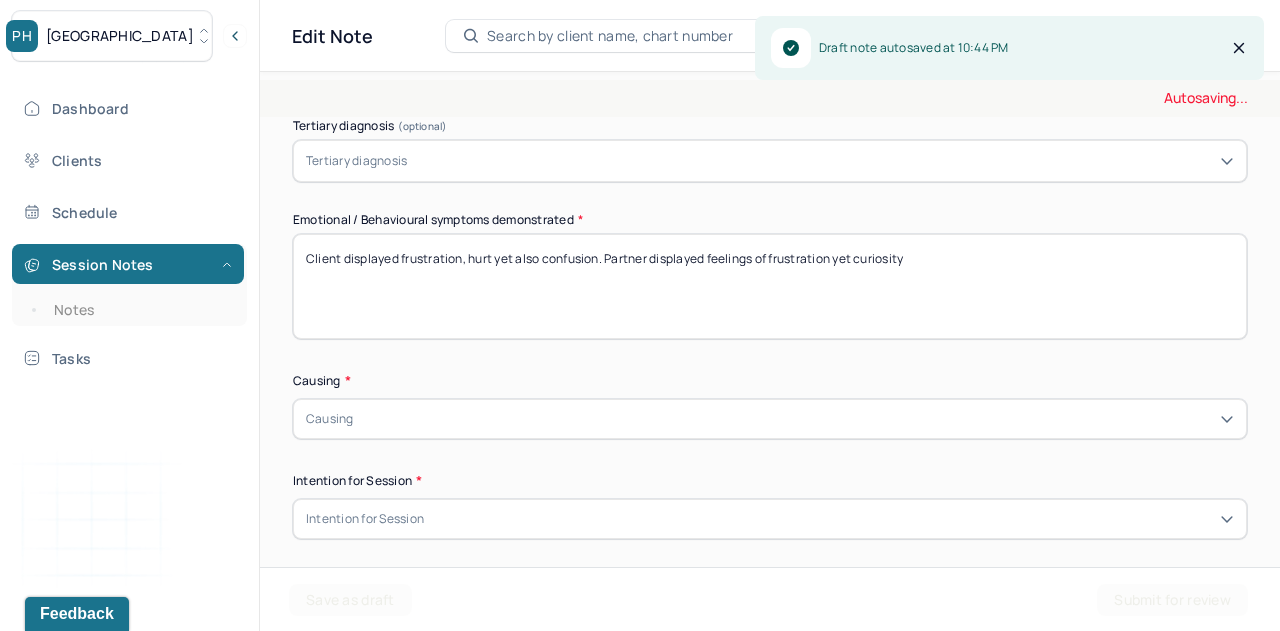 type on "Client displayed frustration, hurt yet also confusion. Partner displayed feelings of frustration yet curiosity" 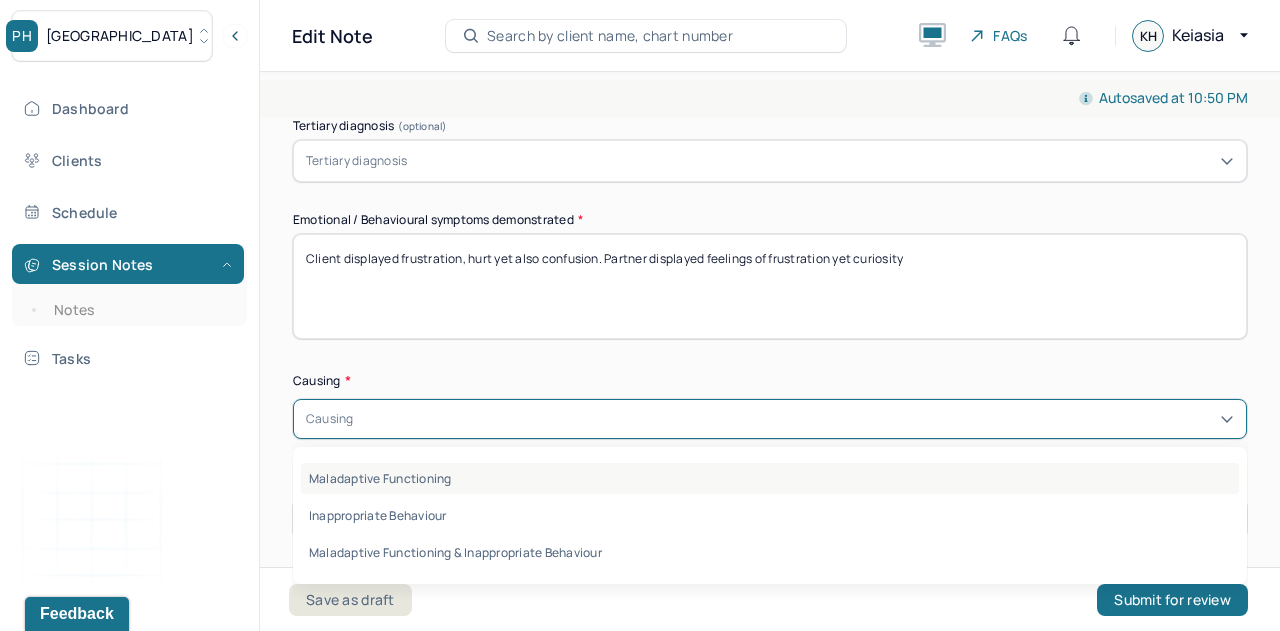 click on "Maladaptive Functioning" at bounding box center [770, 478] 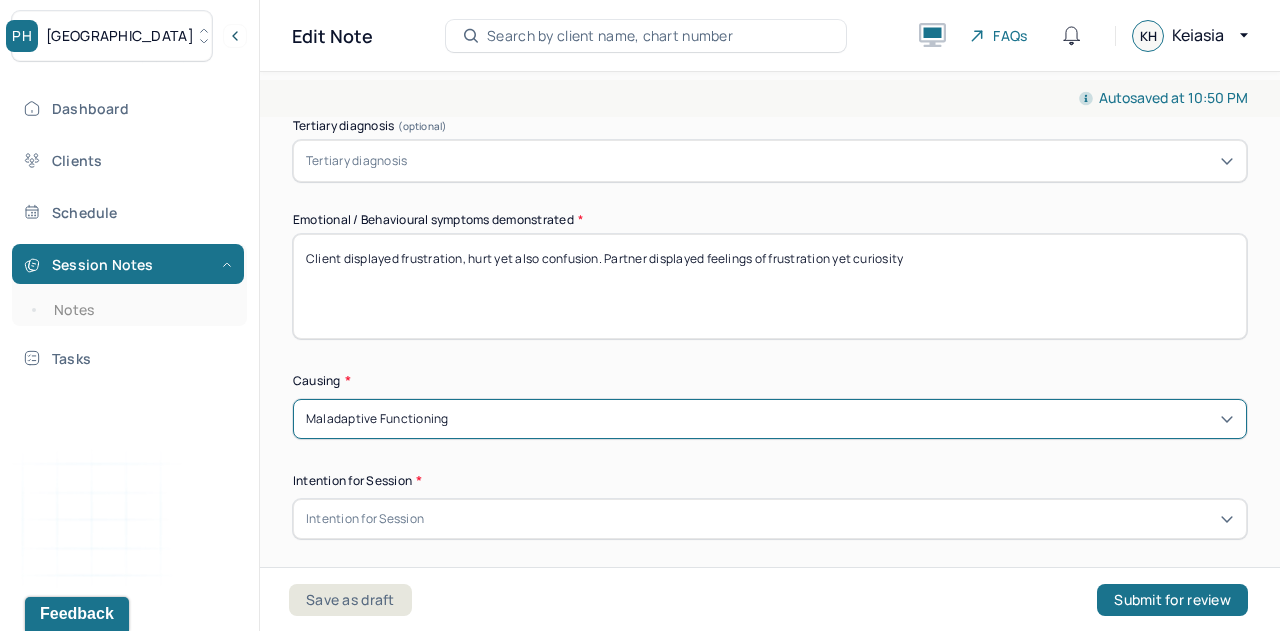 scroll, scrollTop: 1064, scrollLeft: 0, axis: vertical 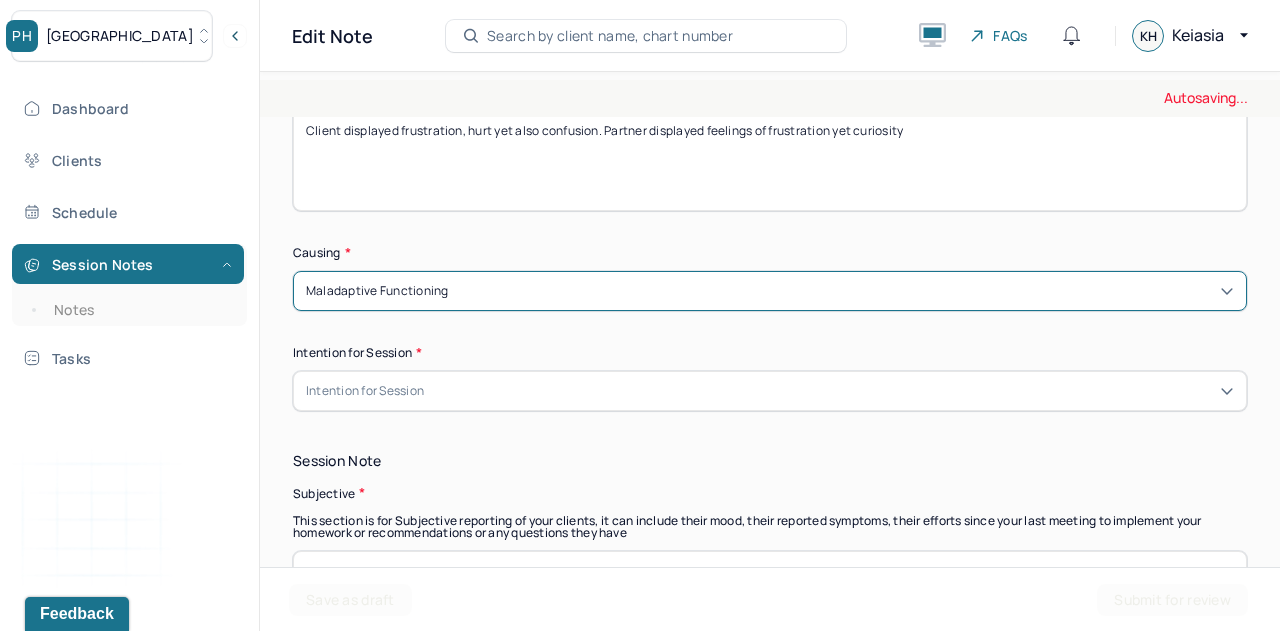 click on "Intention for Session" at bounding box center (770, 391) 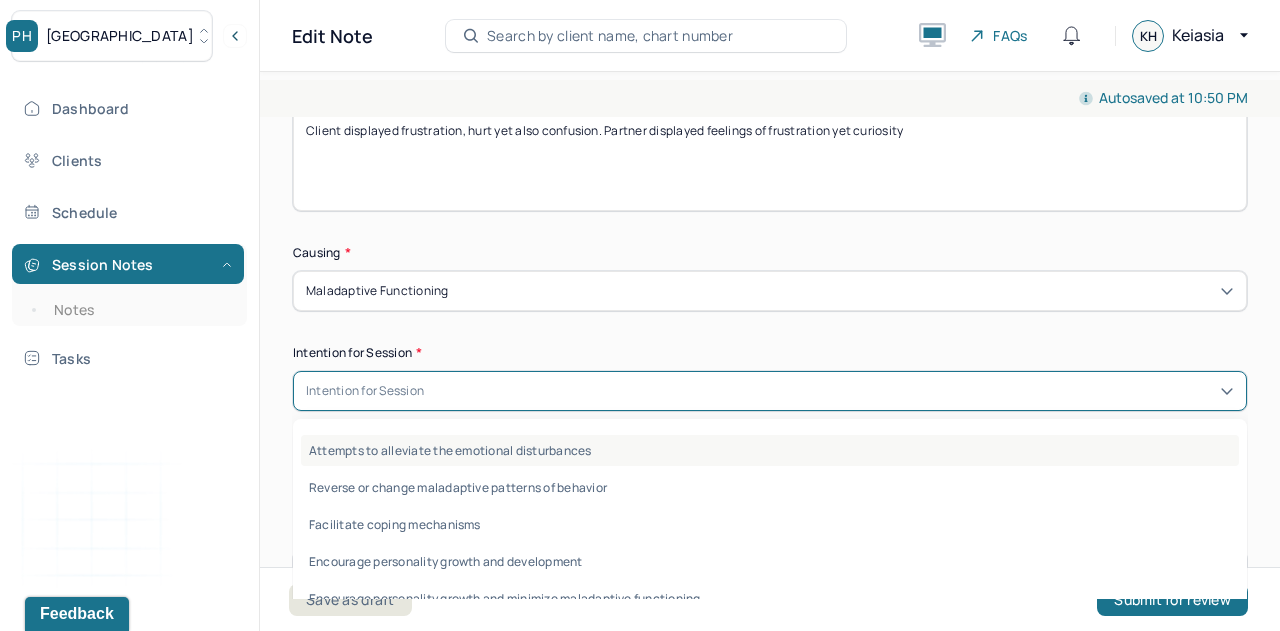 click on "Attempts to alleviate the emotional disturbances" at bounding box center [770, 450] 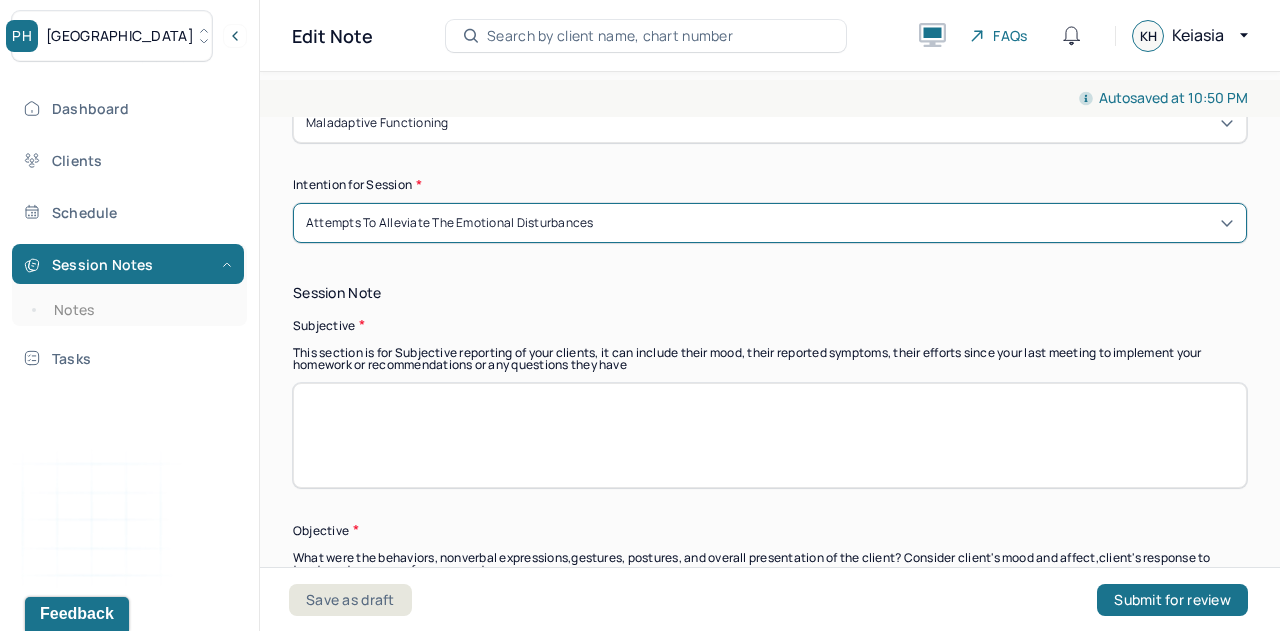 scroll, scrollTop: 1234, scrollLeft: 0, axis: vertical 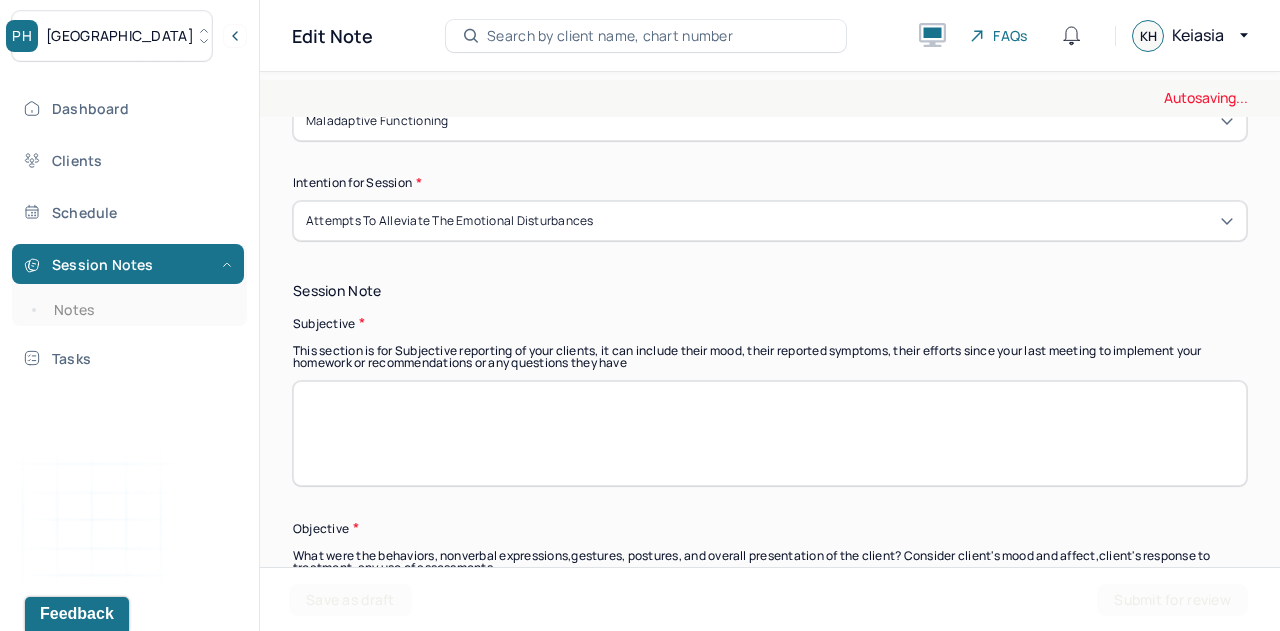 click at bounding box center (770, 433) 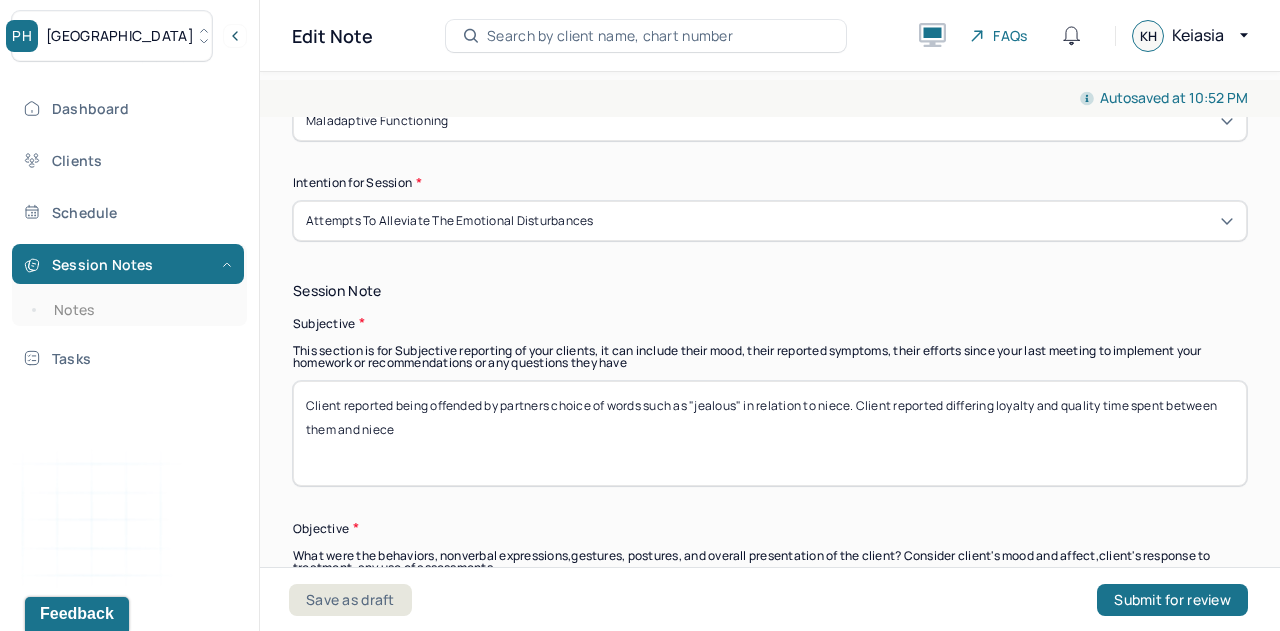 click on "Client reported being offended by partners choice of words such as "jealous" in relation to niece. Client reported differing loyalty and quality time spent between them and niece" at bounding box center (770, 433) 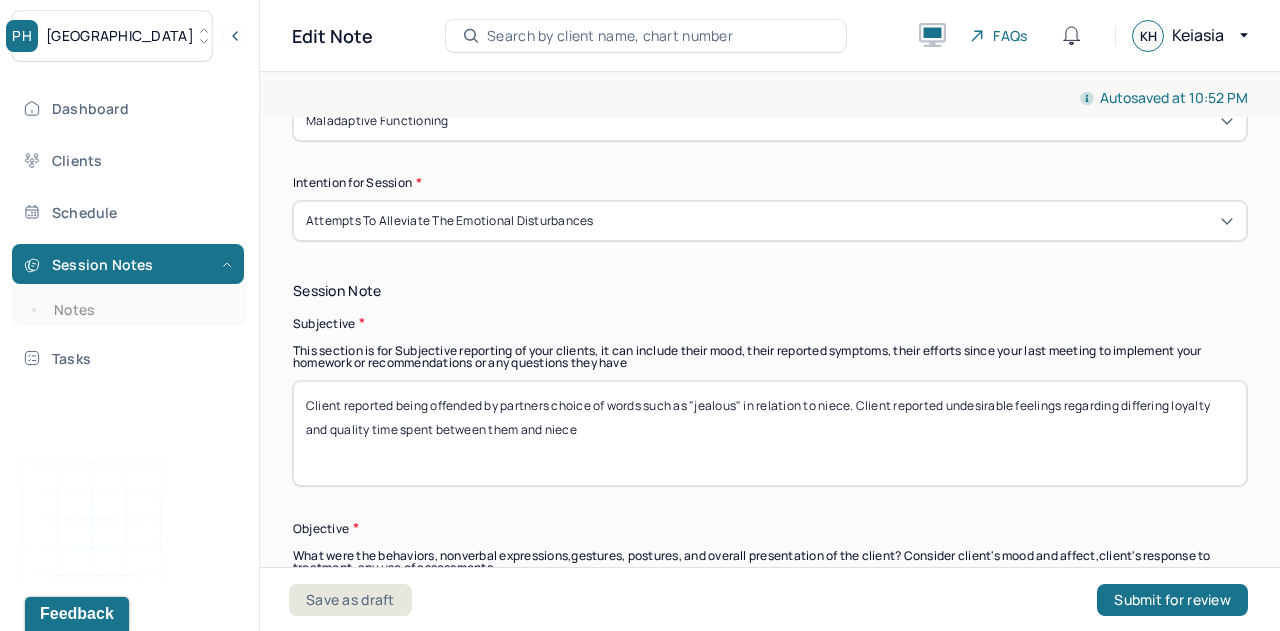 click on "Client reported being offended by partners choice of words such as "jealous" in relation to niece. Client reported undesirable feelings regarding differing loyalty and quality time spent between them and niece" at bounding box center (770, 433) 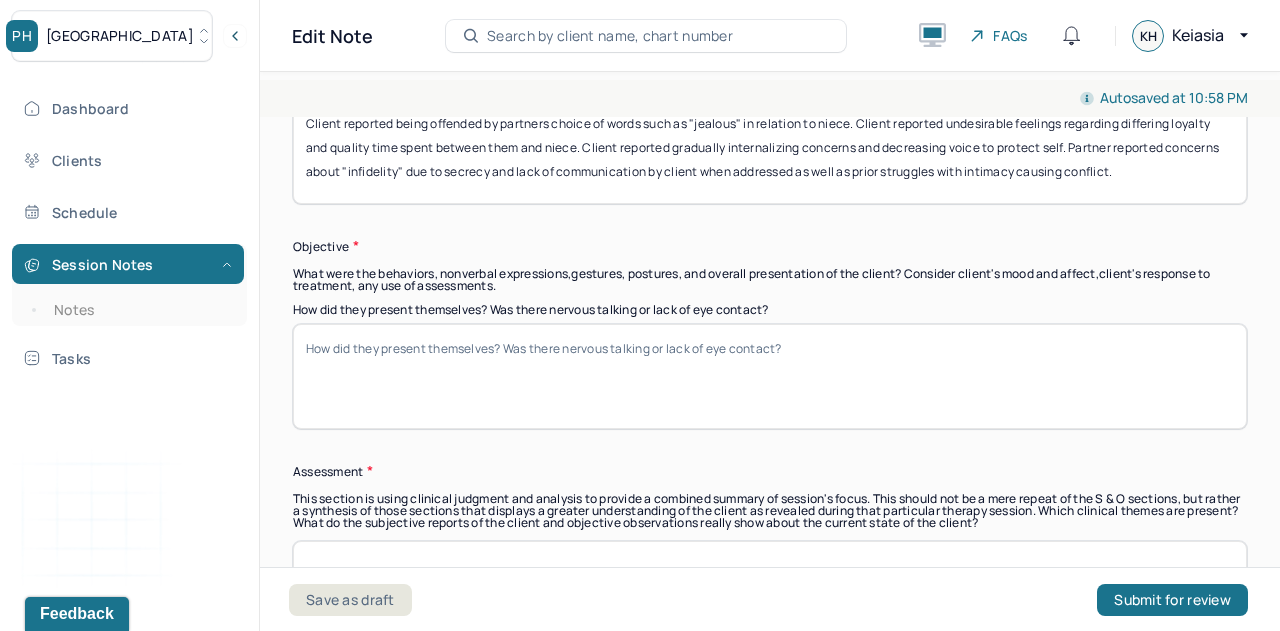 scroll, scrollTop: 1517, scrollLeft: 0, axis: vertical 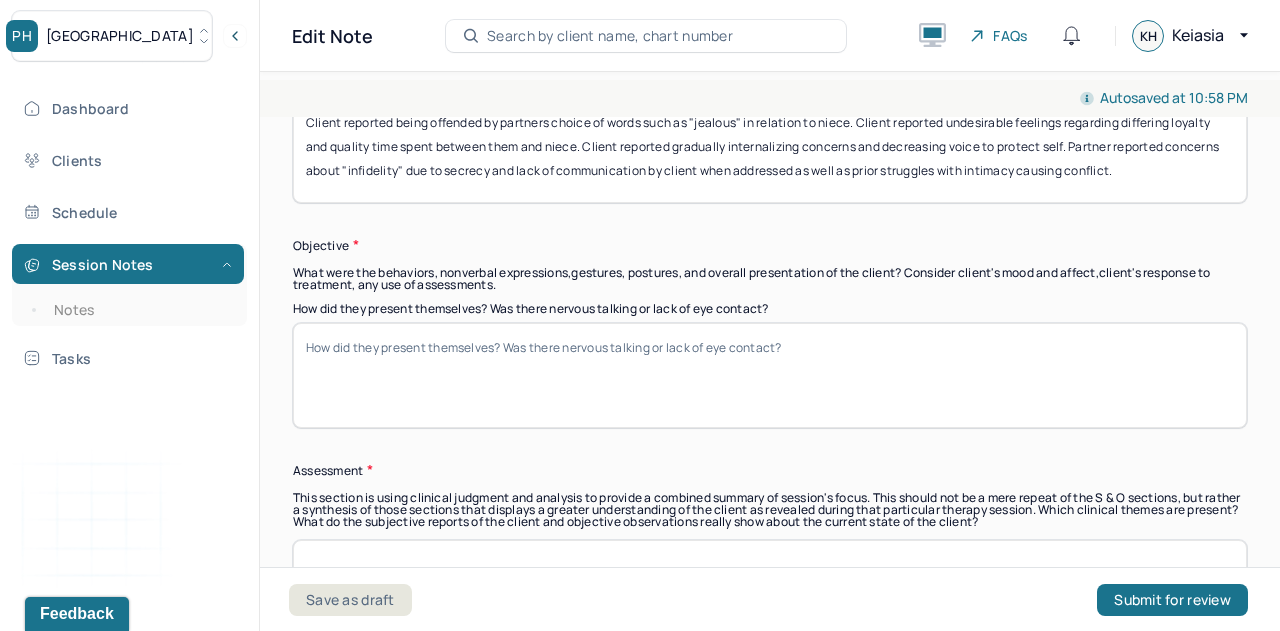 type on "Client reported being offended by partners choice of words such as "jealous" in relation to niece. Client reported undesirable feelings regarding differing loyalty and quality time spent between them and niece. Client reported gradually internalizing concerns and decreasing voice to protect self. Partner reported concerns about "infidelity" due to secrecy and lack of communication by client when addressed as well as prior struggles with intimacy causing conflict." 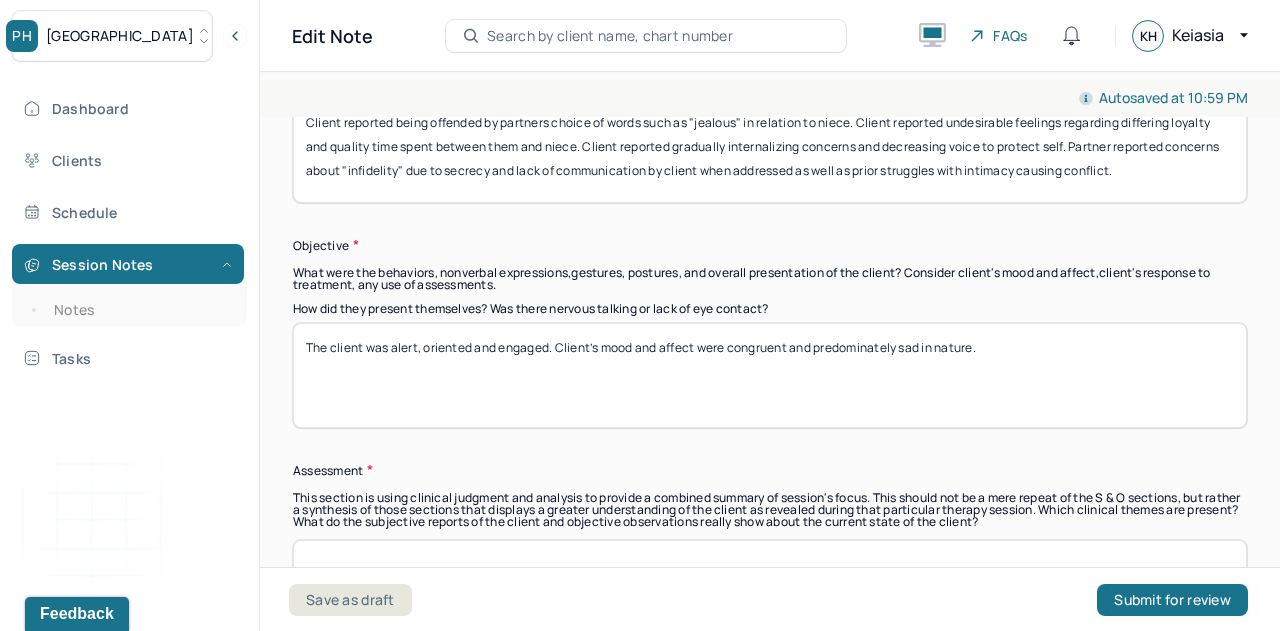 click on "The client was alert, oriented and engaged. Client’s mood and affect were congruent and predominately sad in nature." at bounding box center [770, 375] 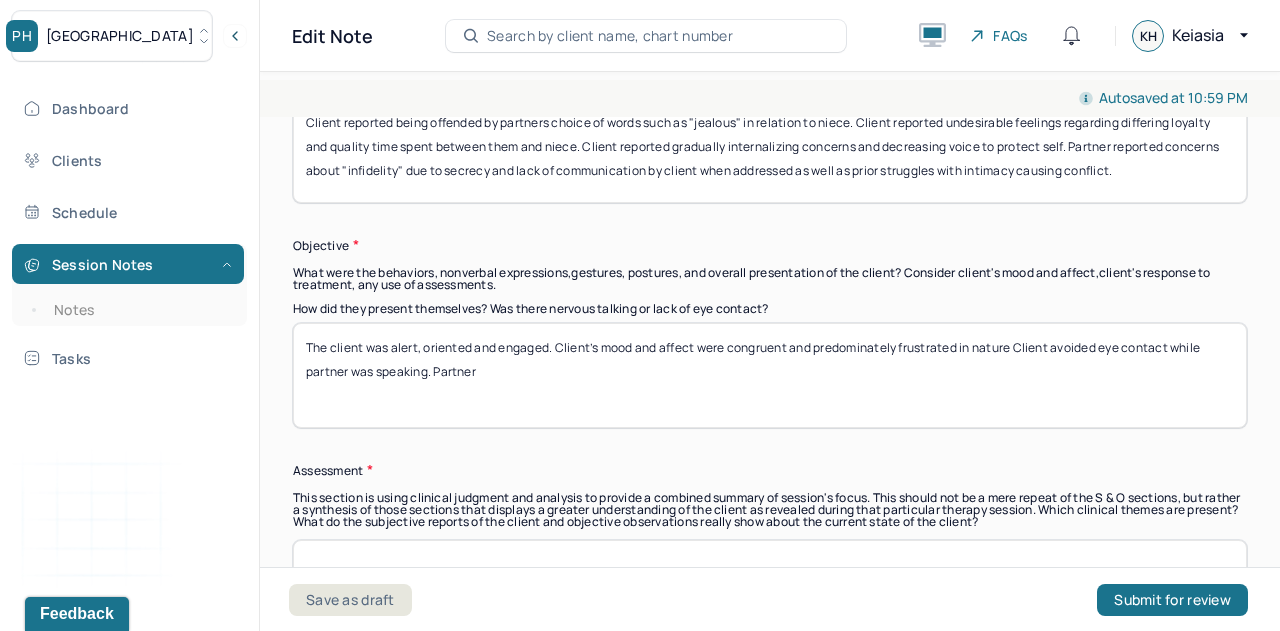 drag, startPoint x: 387, startPoint y: 343, endPoint x: 553, endPoint y: 342, distance: 166.003 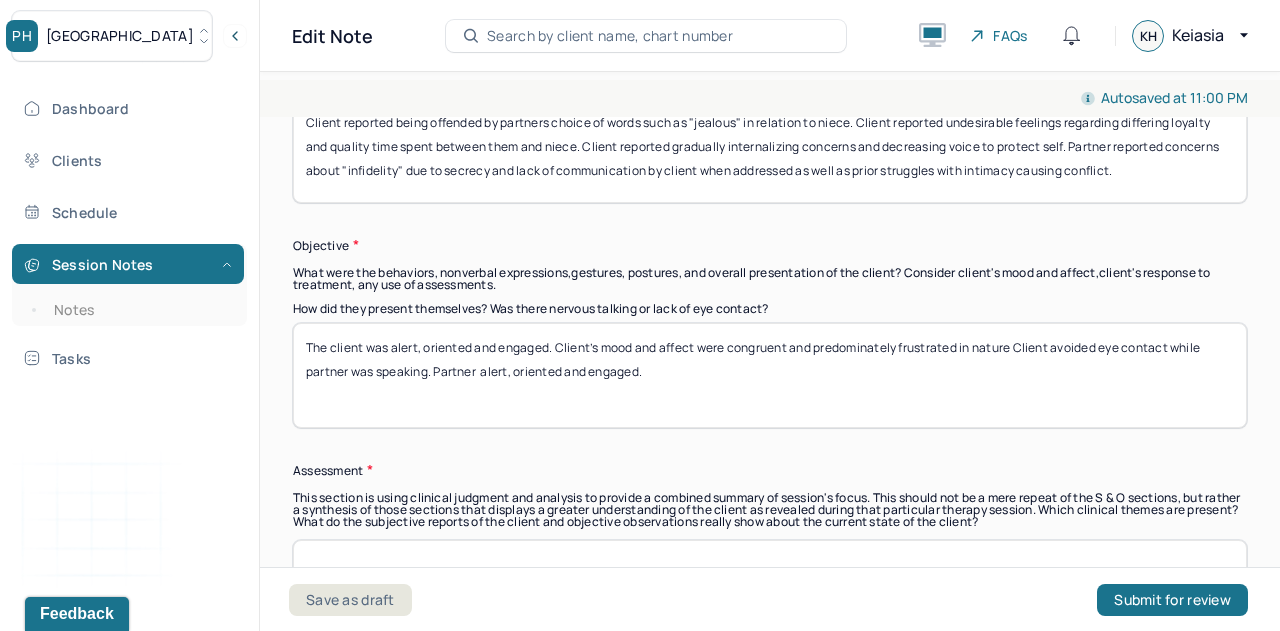 click on "The client was alert, oriented and engaged. Client’s mood and affect were congruent and predominately frustrated in nature Client avoided eye contact while partner was speaking. Partner  alert, oriented and engaged." at bounding box center [770, 375] 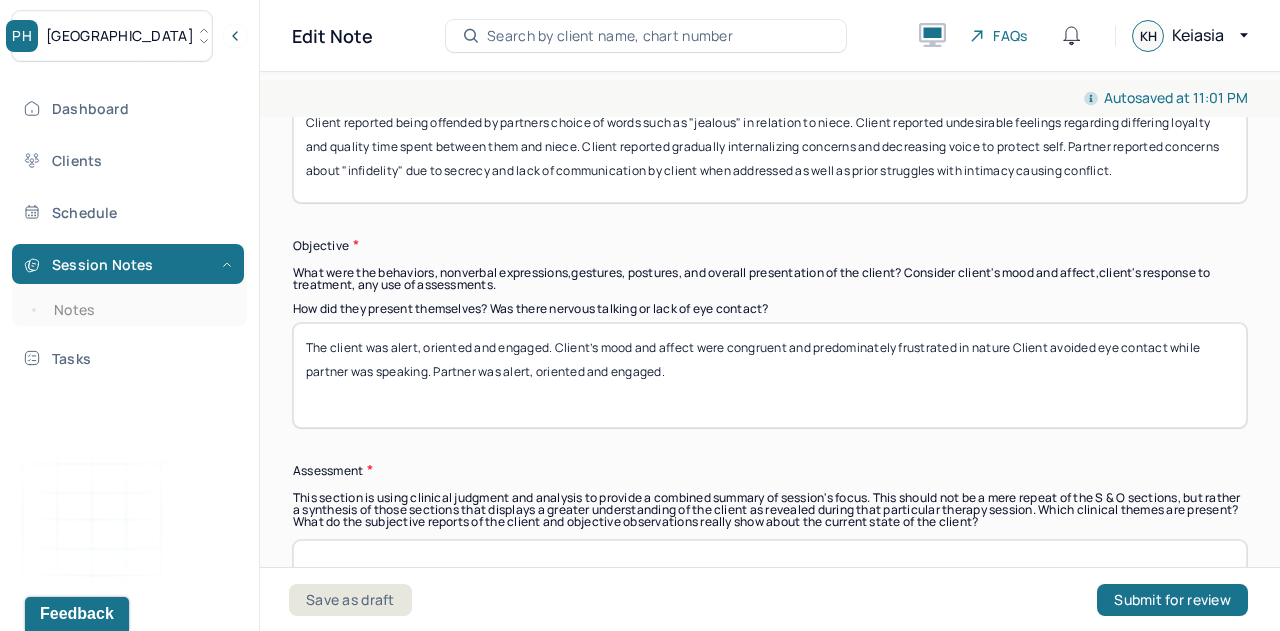 click on "The client was alert, oriented and engaged. Client’s mood and affect were congruent and predominately frustrated in nature Client avoided eye contact while partner was speaking. Partner was alert, oriented and engaged." at bounding box center [770, 375] 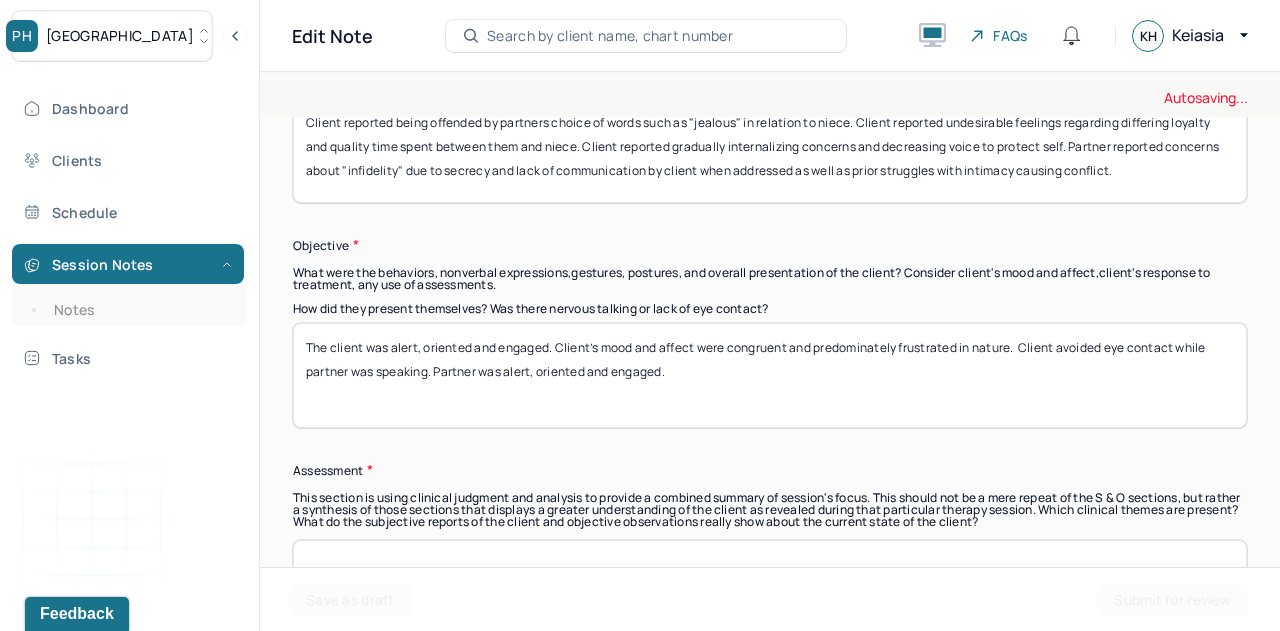 click on "The client was alert, oriented and engaged. Client’s mood and affect were congruent and predominately frustrated in nature Client avoided eye contact while partner was speaking. Partner was alert, oriented and engaged." at bounding box center (770, 375) 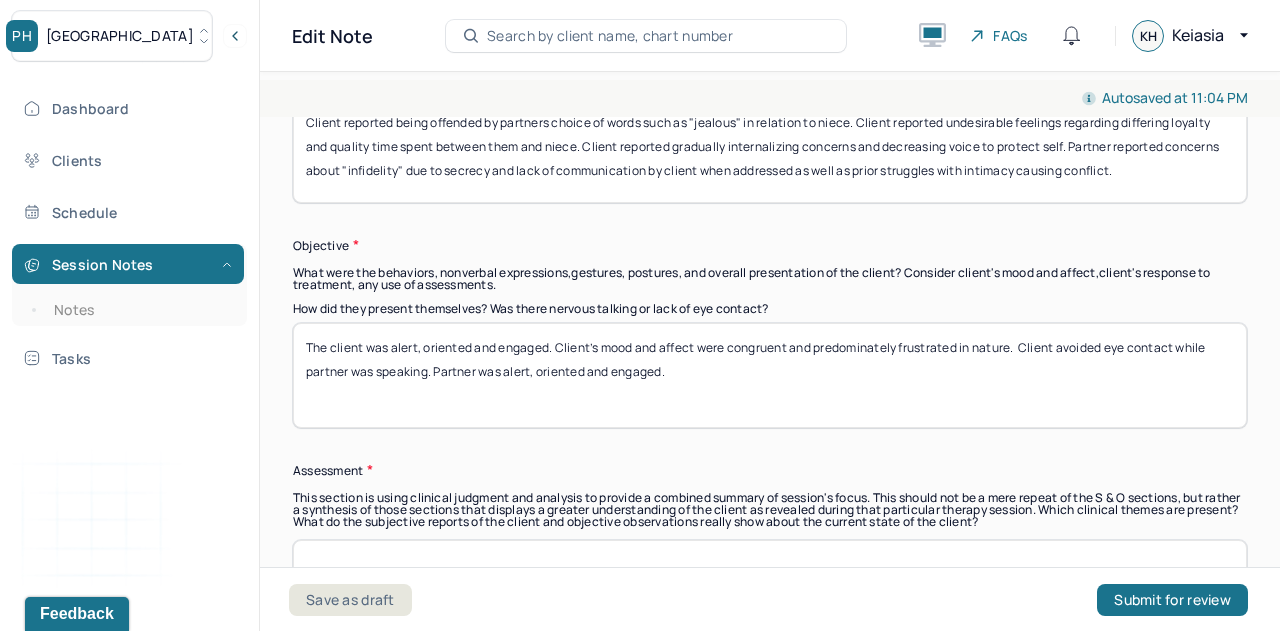 click on "The client was alert, oriented and engaged. Client’s mood and affect were congruent and predominately frustrated in nature.  Client avoided eye contact while partner was speaking. Partner was alert, oriented and engaged." at bounding box center (770, 375) 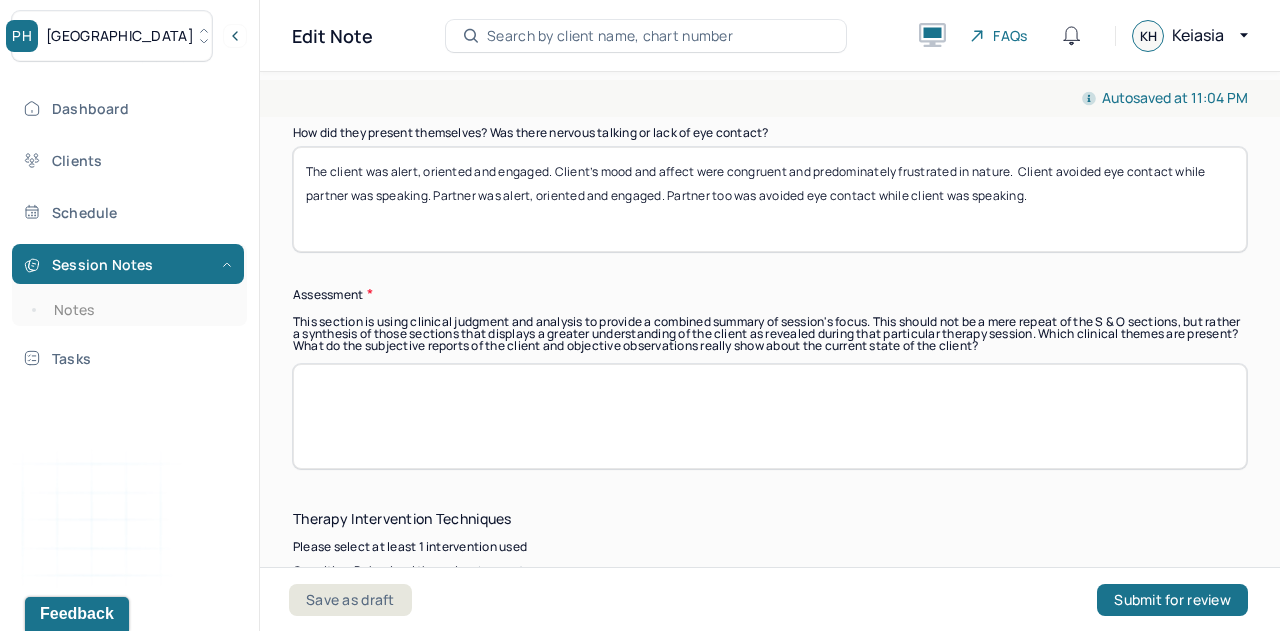 scroll, scrollTop: 1728, scrollLeft: 0, axis: vertical 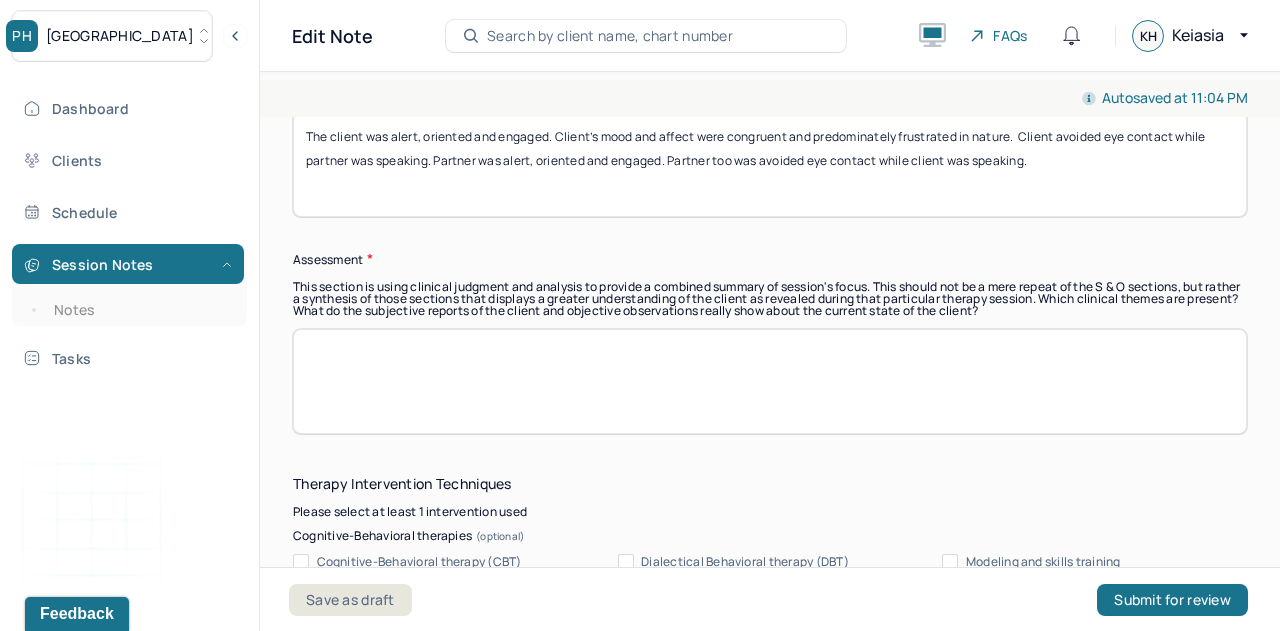 type on "The client was alert, oriented and engaged. Client’s mood and affect were congruent and predominately frustrated in nature.  Client avoided eye contact while partner was speaking. Partner was alert, oriented and engaged. Partner too was avoided eye contact while client was speaking." 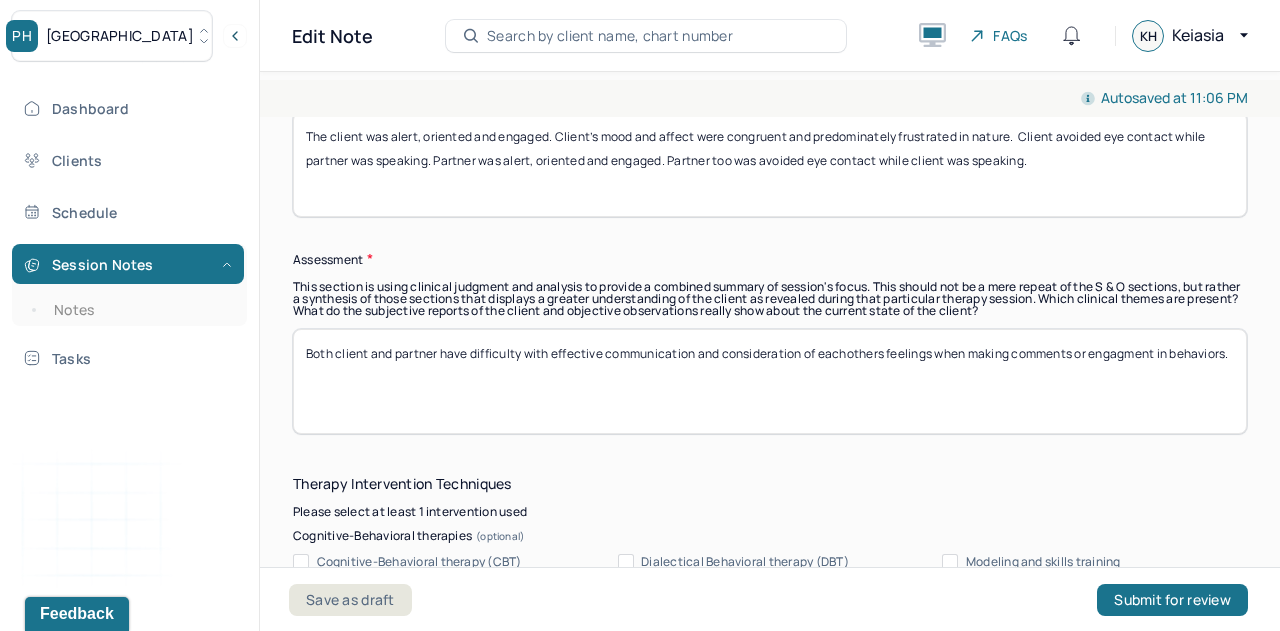 click on "Both client and partner have difficulty with effective communication and consideration of eachothers feelings when making comments or engagment in behaviors." at bounding box center (770, 381) 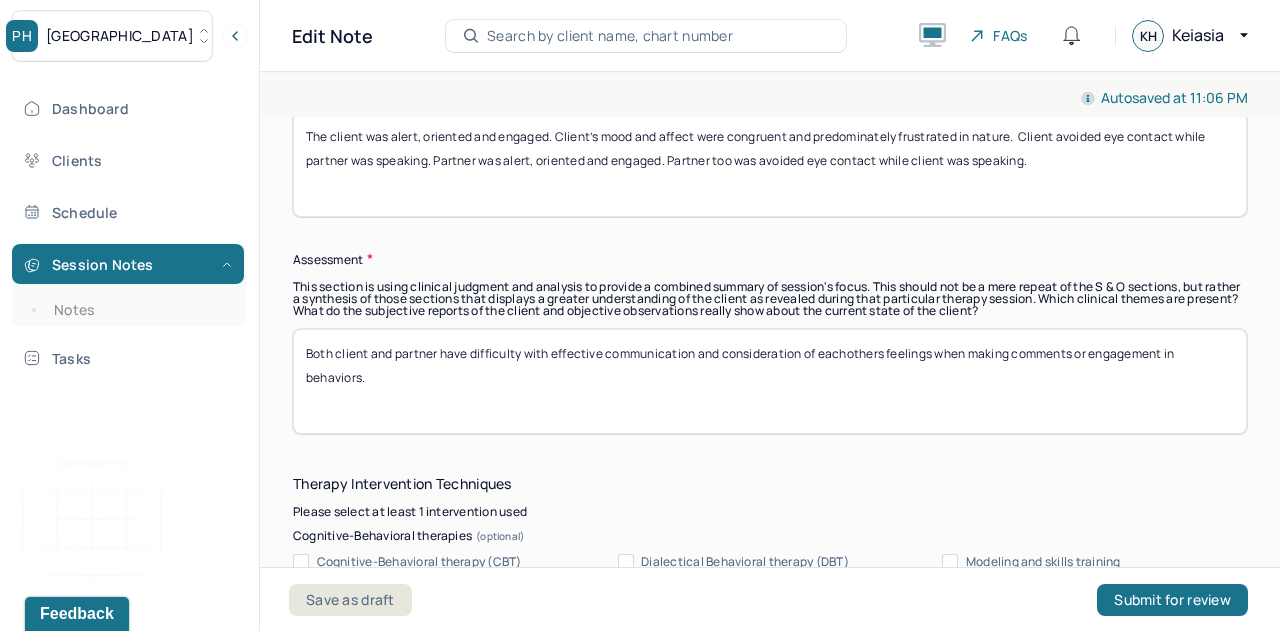 click on "Both client and partner have difficulty with effective communication and consideration of eachothers feelings when making comments or engagement in behaviors." at bounding box center (770, 381) 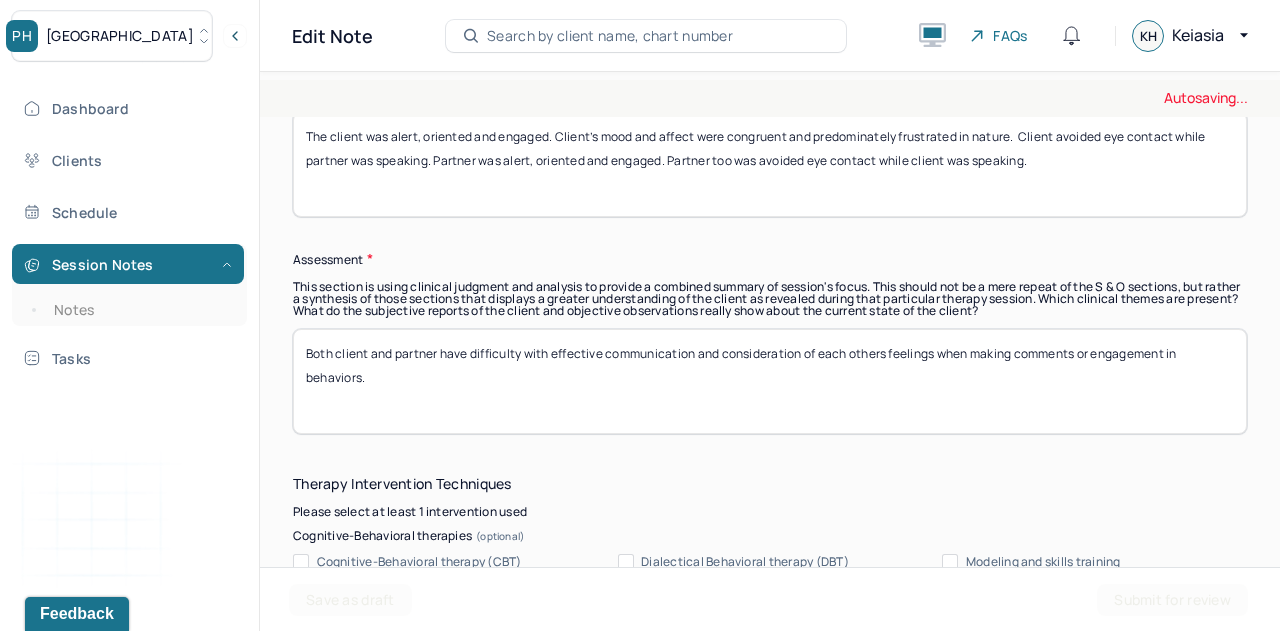 click on "Both client and partner have difficulty with effective communication and consideration of eachothers feelings when making comments or engagement in behaviors." at bounding box center (770, 381) 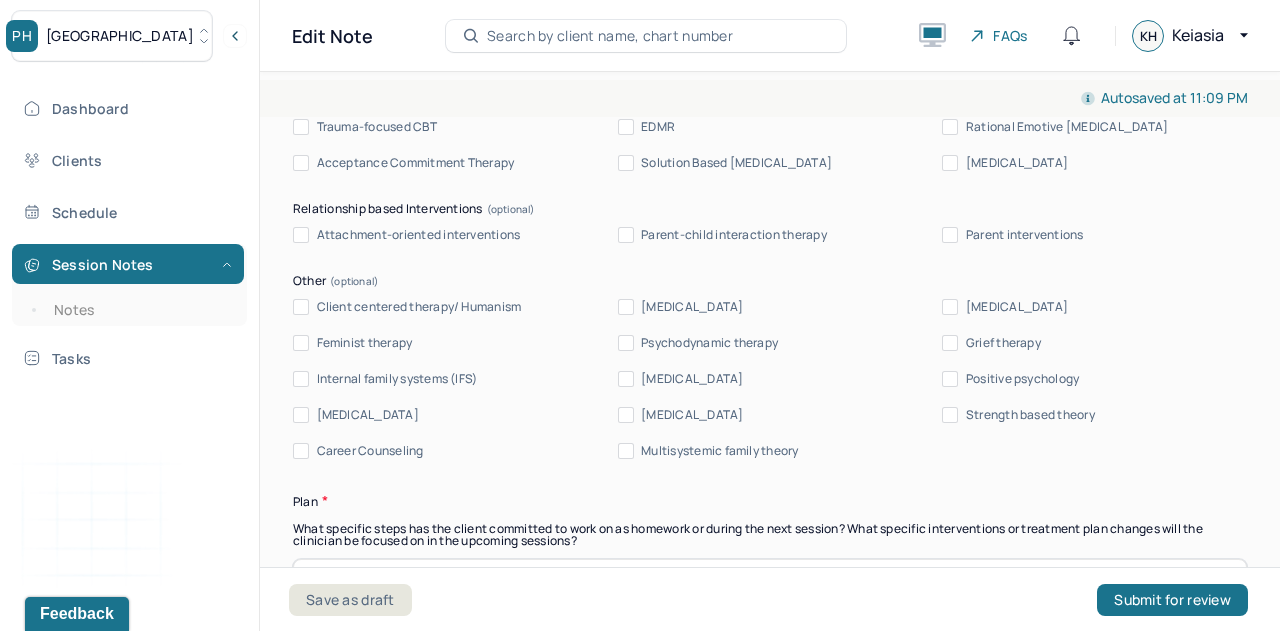 scroll, scrollTop: 2201, scrollLeft: 0, axis: vertical 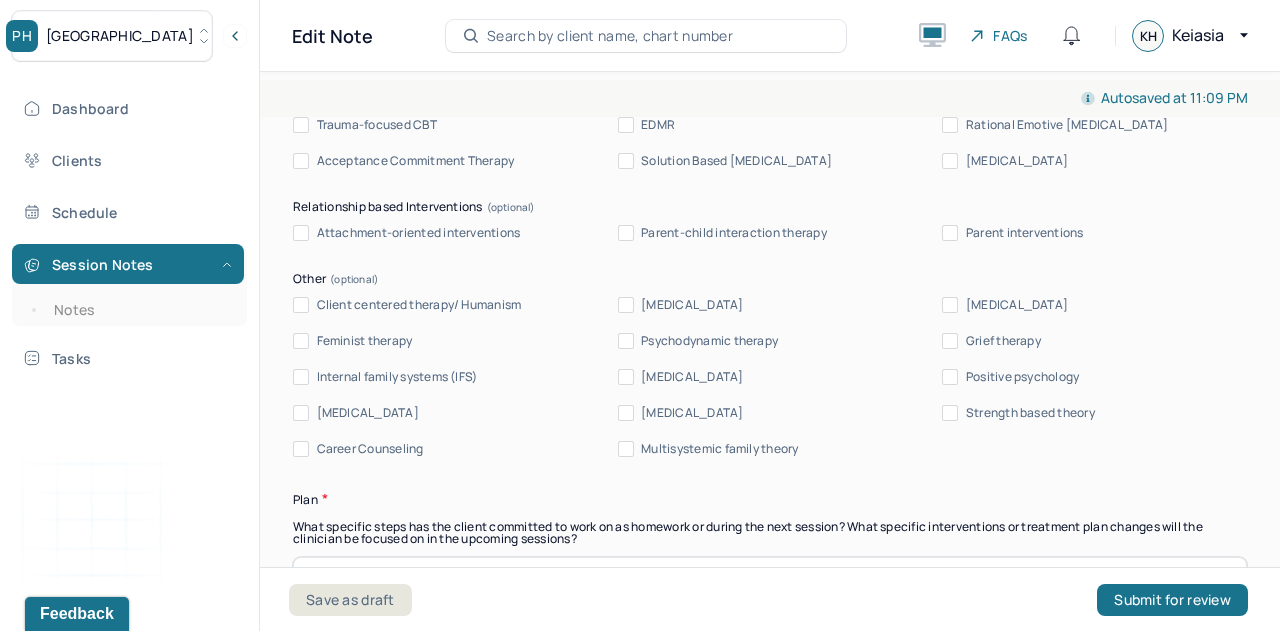 type on "Both client and partner have difficulty with effective communication and consideration of each others feelings when making comments or engagement in behaviors.  Both parties have differing expectations and values regarding topic of friendship which may be contributing to conflict regarding "infidelity" and intimacy issues. Clients will benefit from effective communication, active listening and openness in order to address uncomfortable topics." 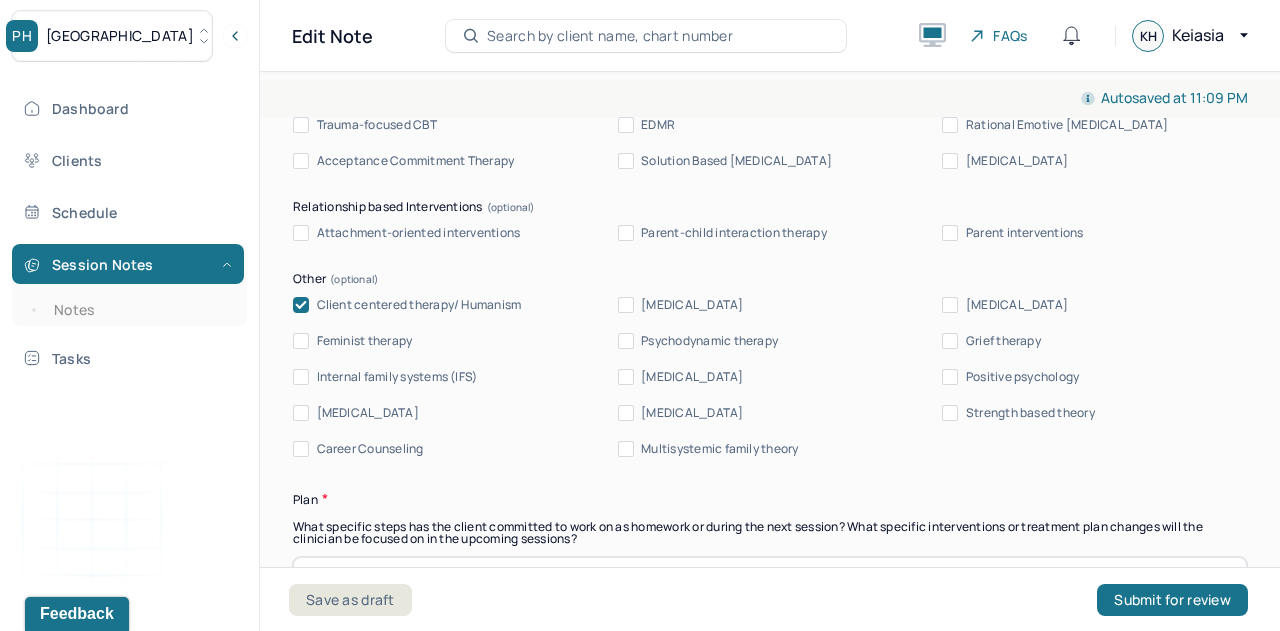 click on "Therapy Intervention Techniques Please select at least 1 intervention used Cognitive-Behavioral therapies Cognitive-Behavioral therapy (CBT) Dialectical Behavioral therapy (DBT) Modeling and skills training Trauma-focused CBT EDMR Rational Emotive [MEDICAL_DATA] Acceptance Commitment Therapy Solution Based [MEDICAL_DATA] [MEDICAL_DATA] Relationship based Interventions Attachment-oriented interventions Parent-child interaction therapy Parent interventions Other Client centered therapy/ Humanism [MEDICAL_DATA] [MEDICAL_DATA] Feminist therapy Psychodynamic therapy Grief therapy Internal family systems (IFS) [MEDICAL_DATA] Positive psychology [MEDICAL_DATA] [MEDICAL_DATA] Strength based theory Career Counseling Multisystemic family theory Plan What specific steps has the client committed to work on as homework or during the next session? What specific interventions or treatment plan changes will the clinician be focused on in the upcoming sessions? Frequency of sessions Weekly Other" at bounding box center [770, 611] 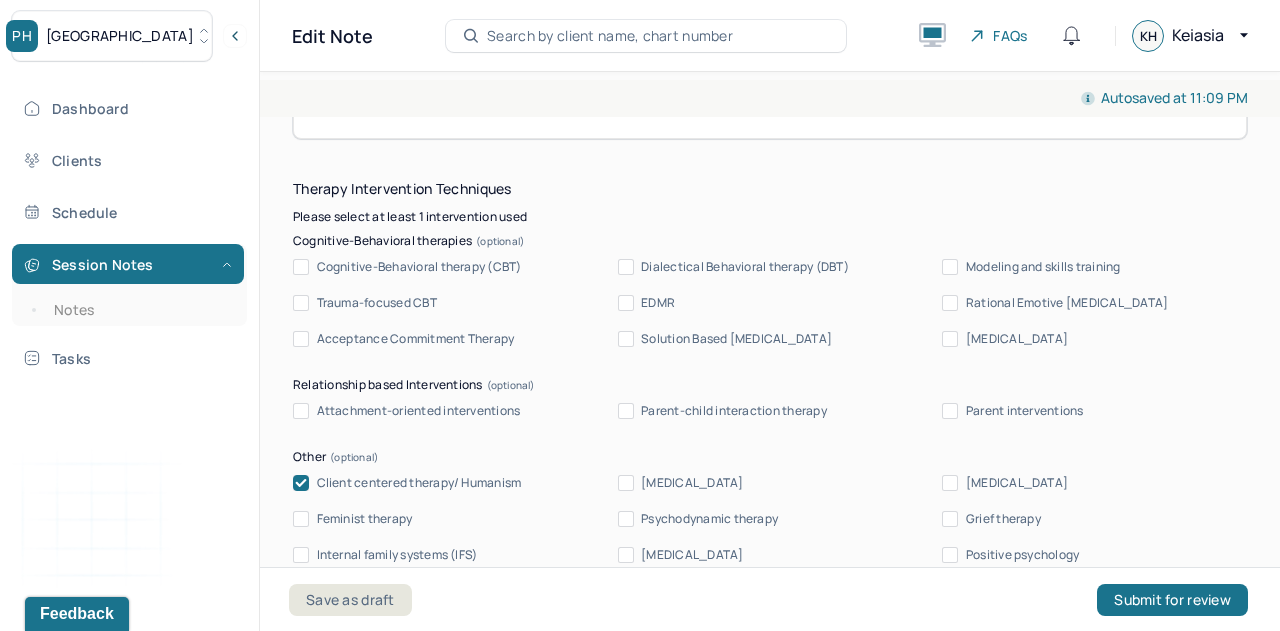 scroll, scrollTop: 2024, scrollLeft: 0, axis: vertical 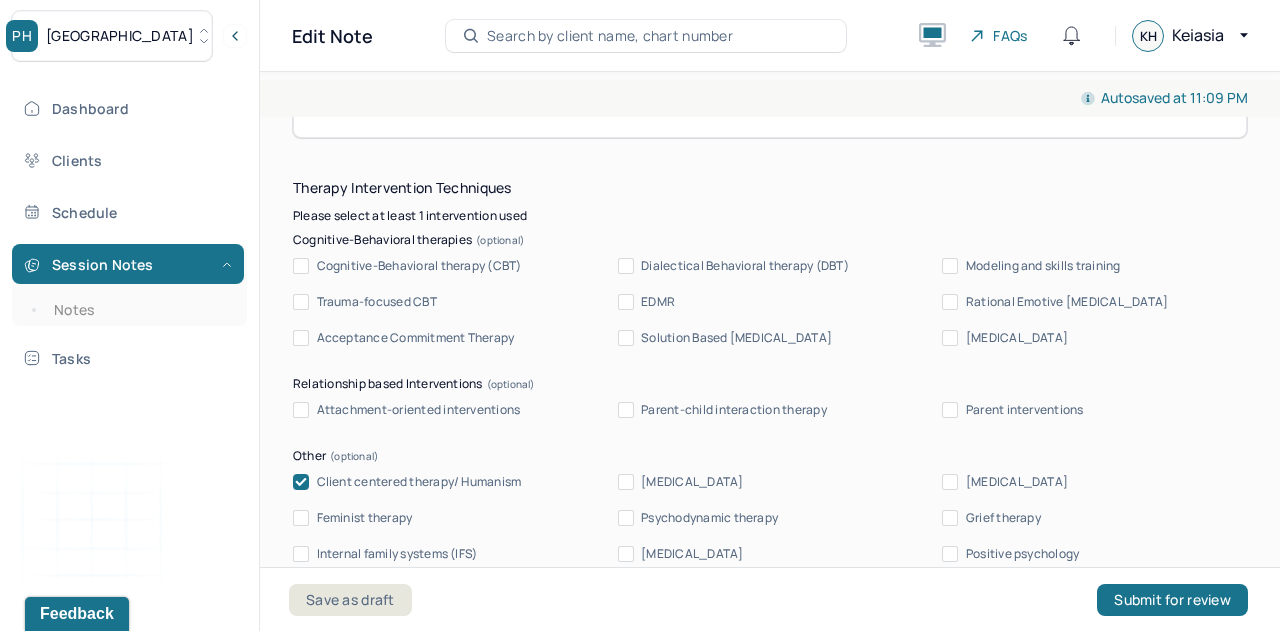 click on "Cognitive-Behavioral therapy (CBT)" at bounding box center (419, 266) 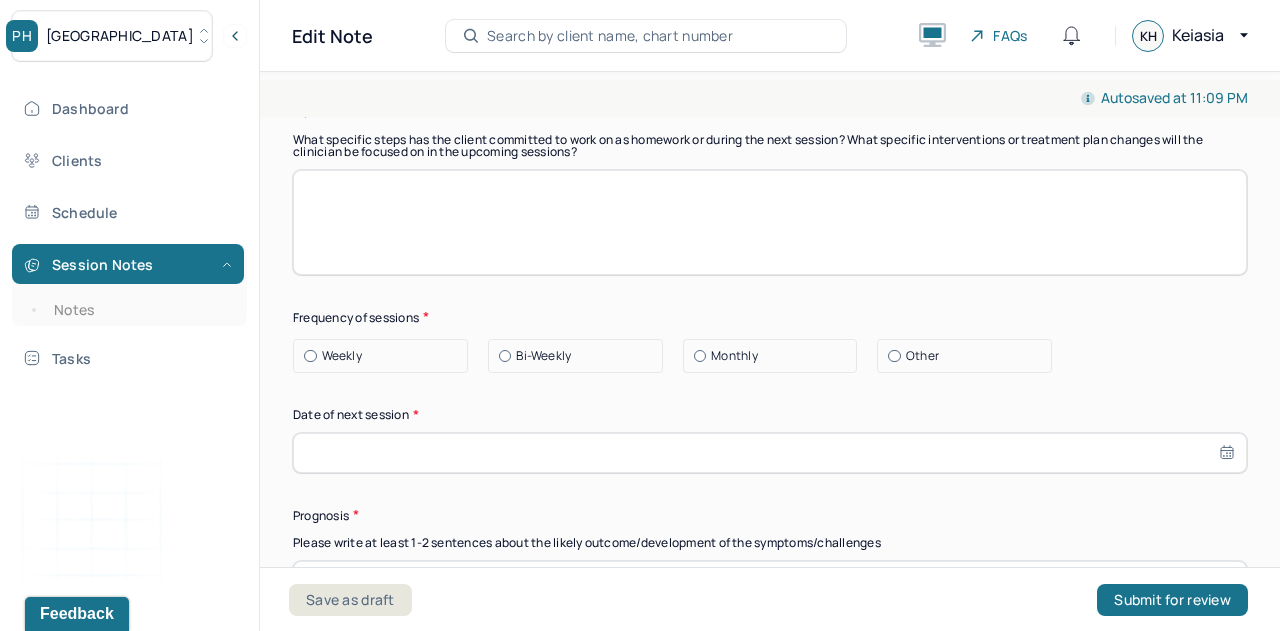scroll, scrollTop: 2593, scrollLeft: 0, axis: vertical 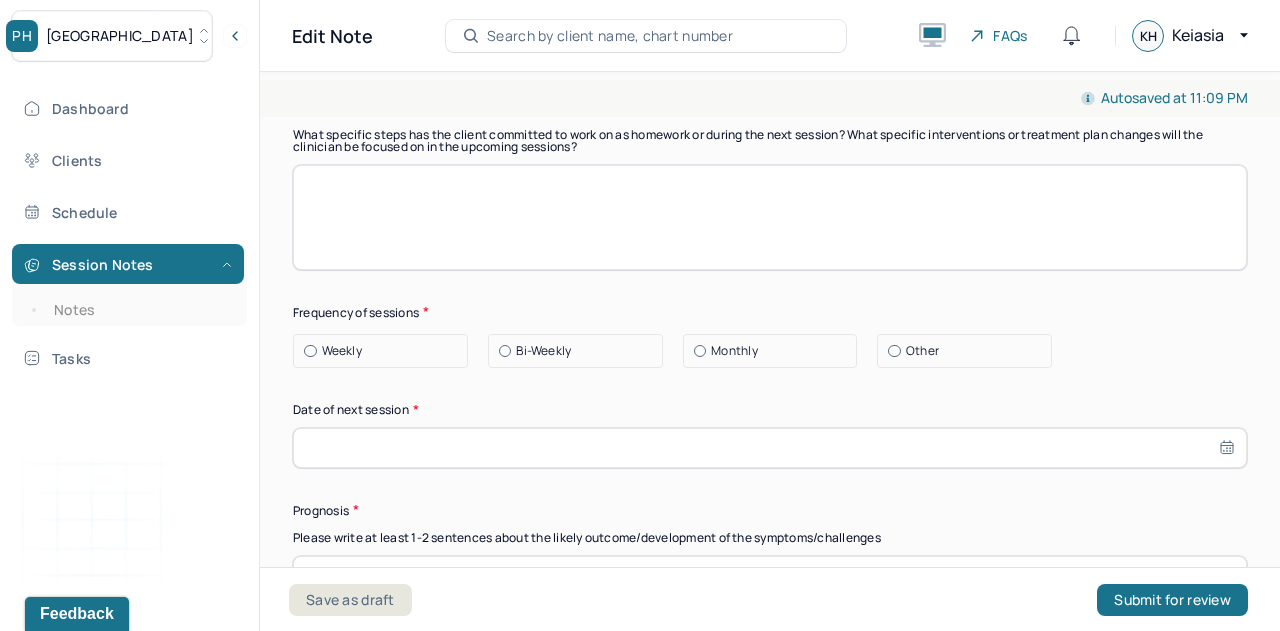 click at bounding box center [770, 217] 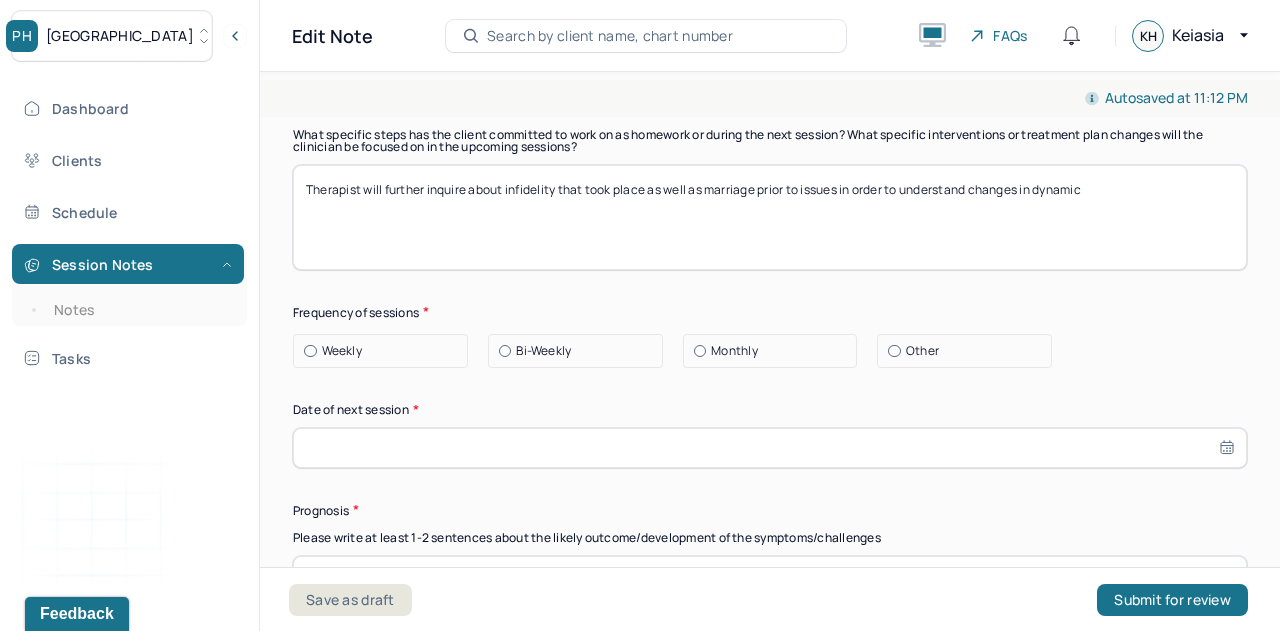type on "Therapist will further inquire about infidelity that took place as well as marriage prior to issues in order to understand changes in dynamic" 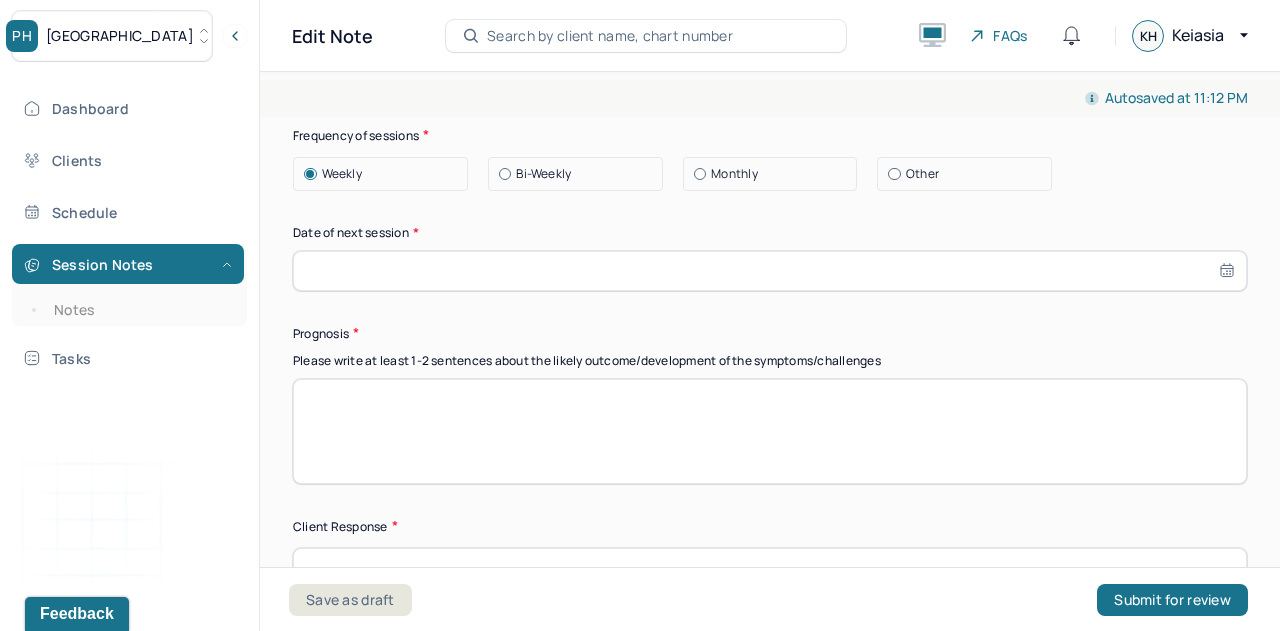 scroll, scrollTop: 2771, scrollLeft: 0, axis: vertical 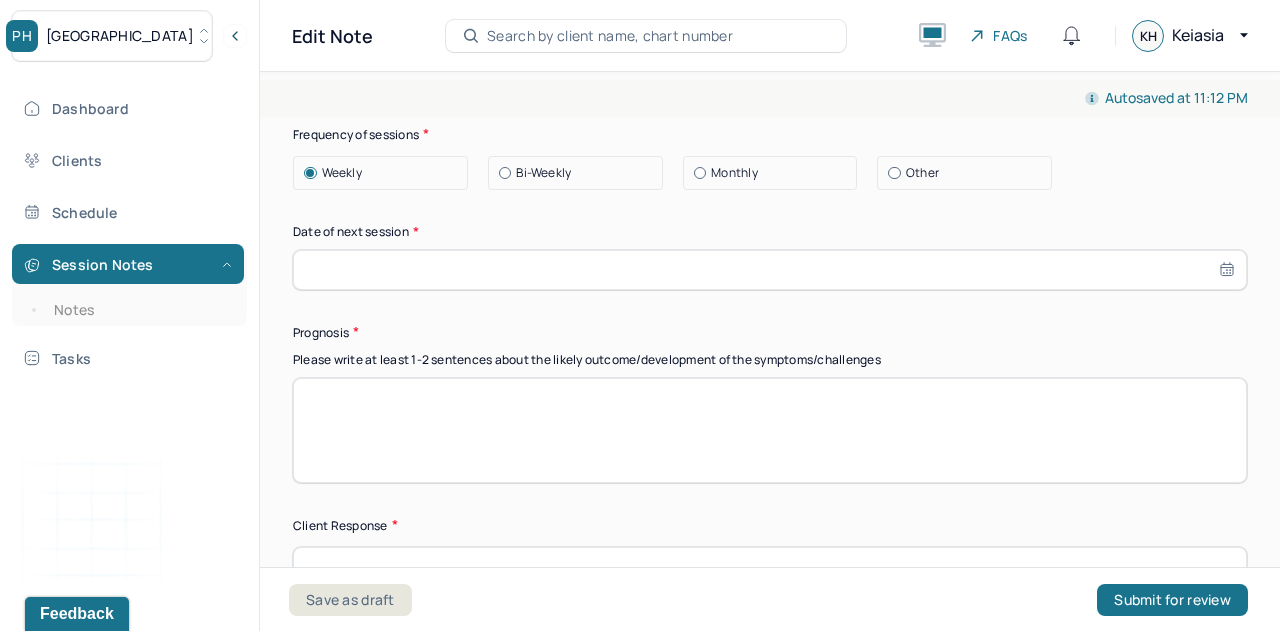 click at bounding box center (770, 270) 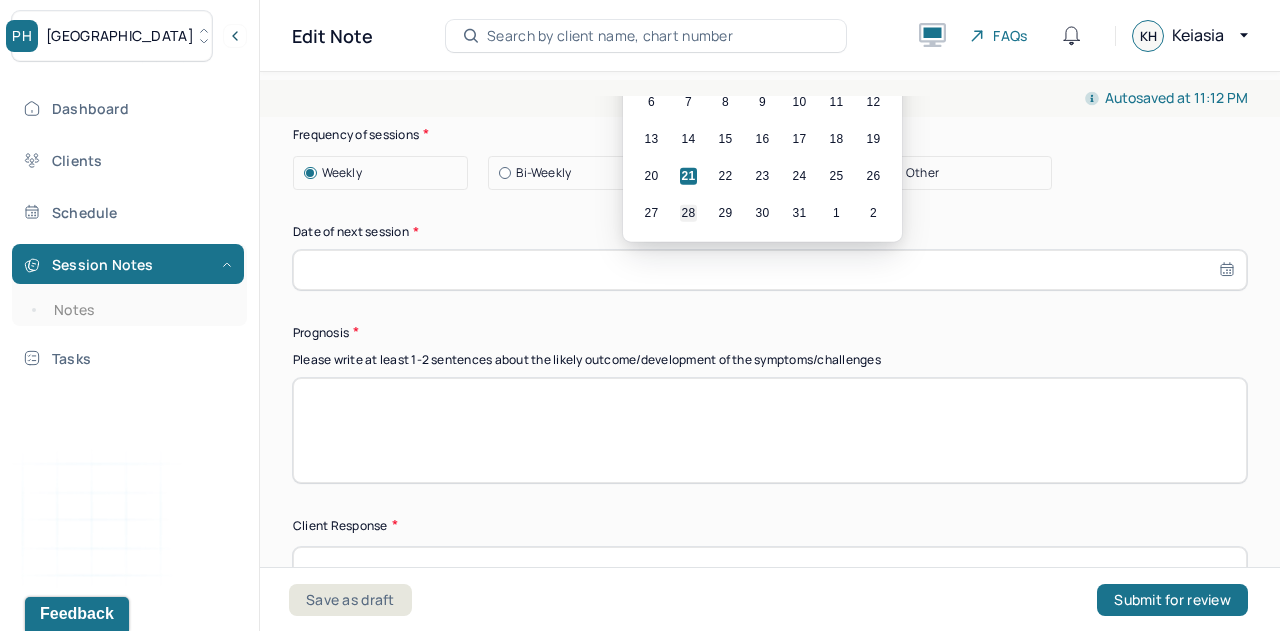 click on "28" at bounding box center (688, 212) 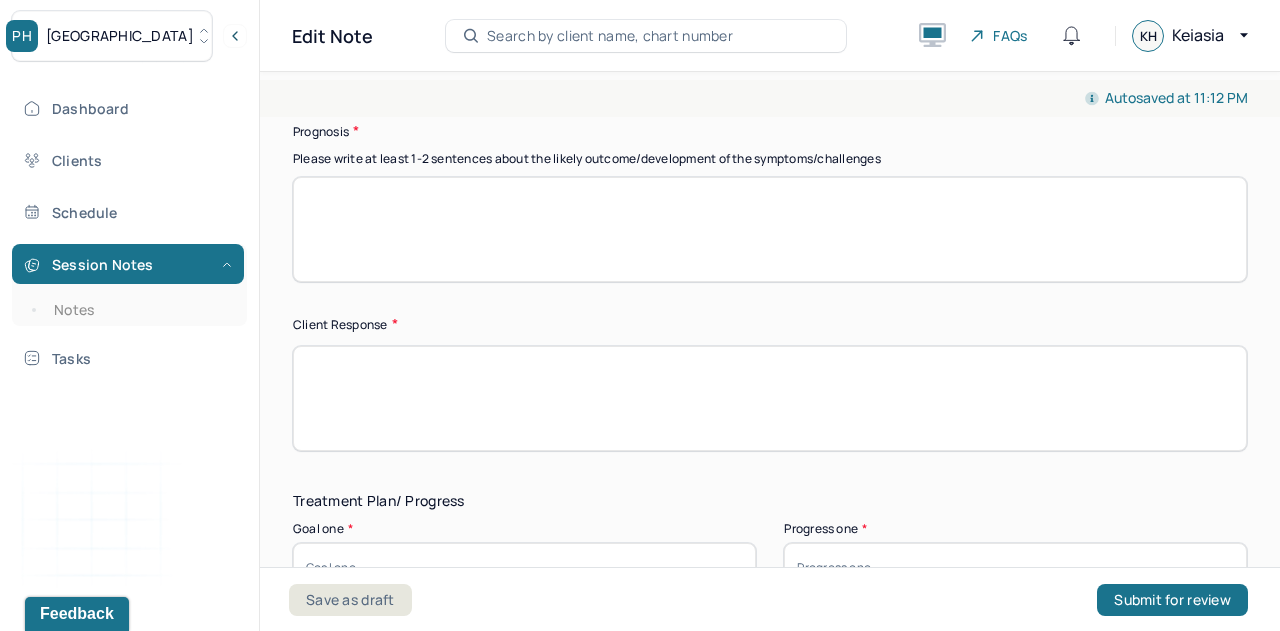 scroll, scrollTop: 2973, scrollLeft: 0, axis: vertical 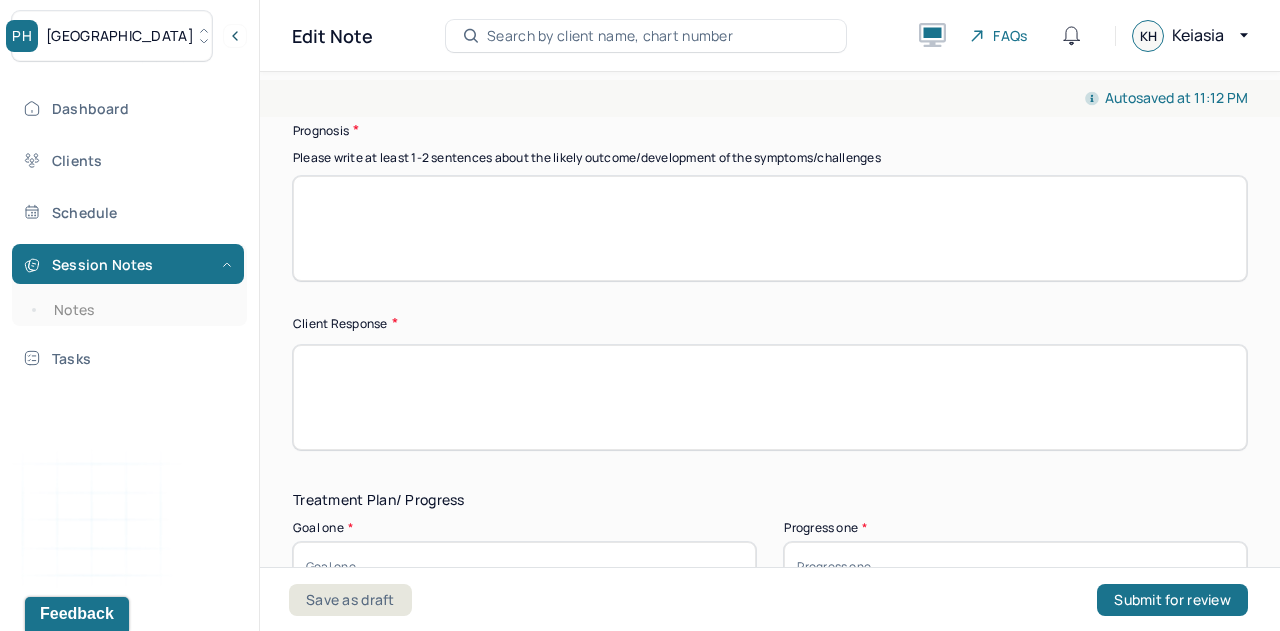 click at bounding box center (770, 228) 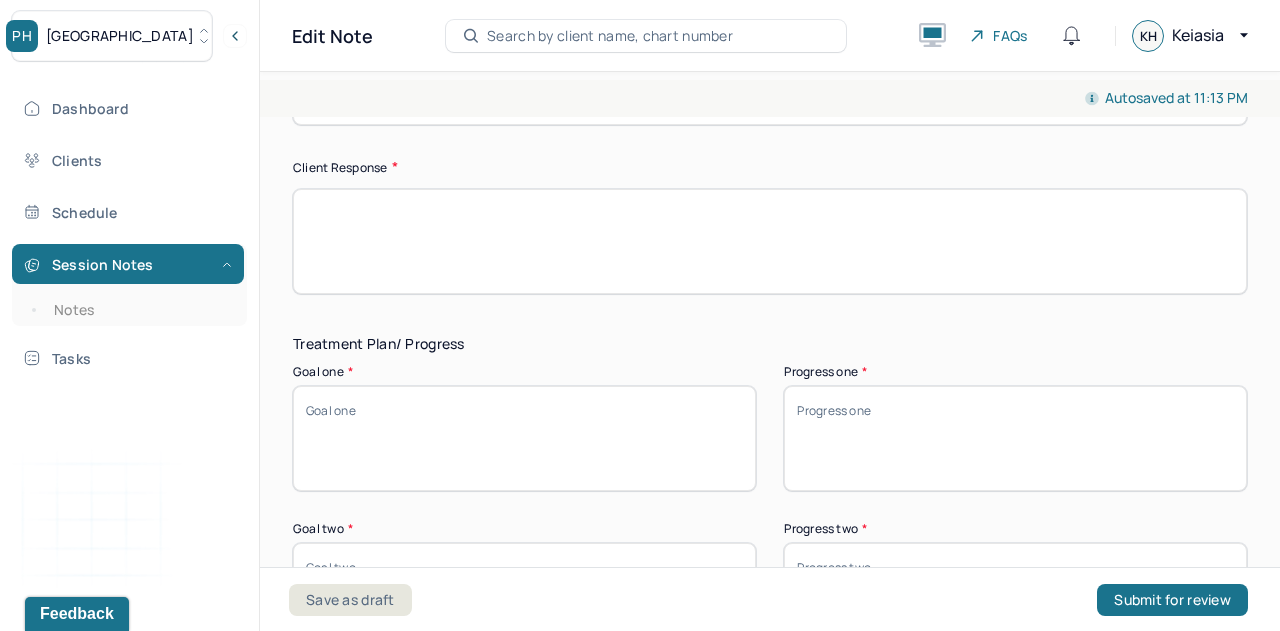scroll, scrollTop: 3145, scrollLeft: 0, axis: vertical 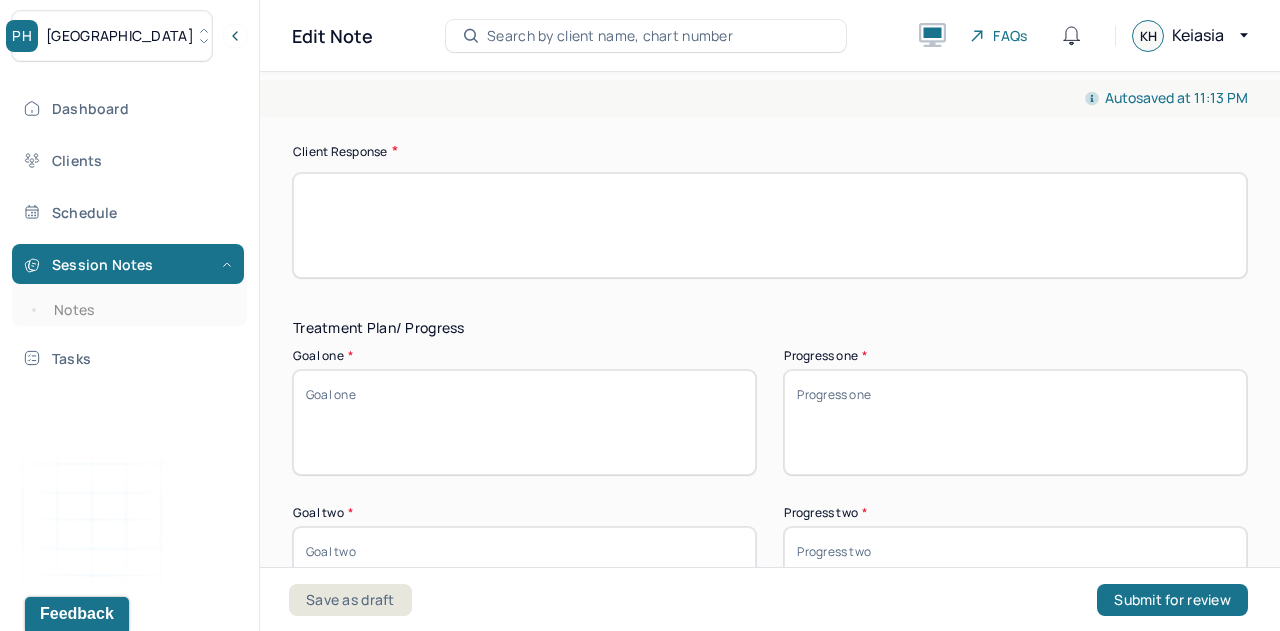 type on "Prognosis is fair due to both willingness to participate and vocalize concerns." 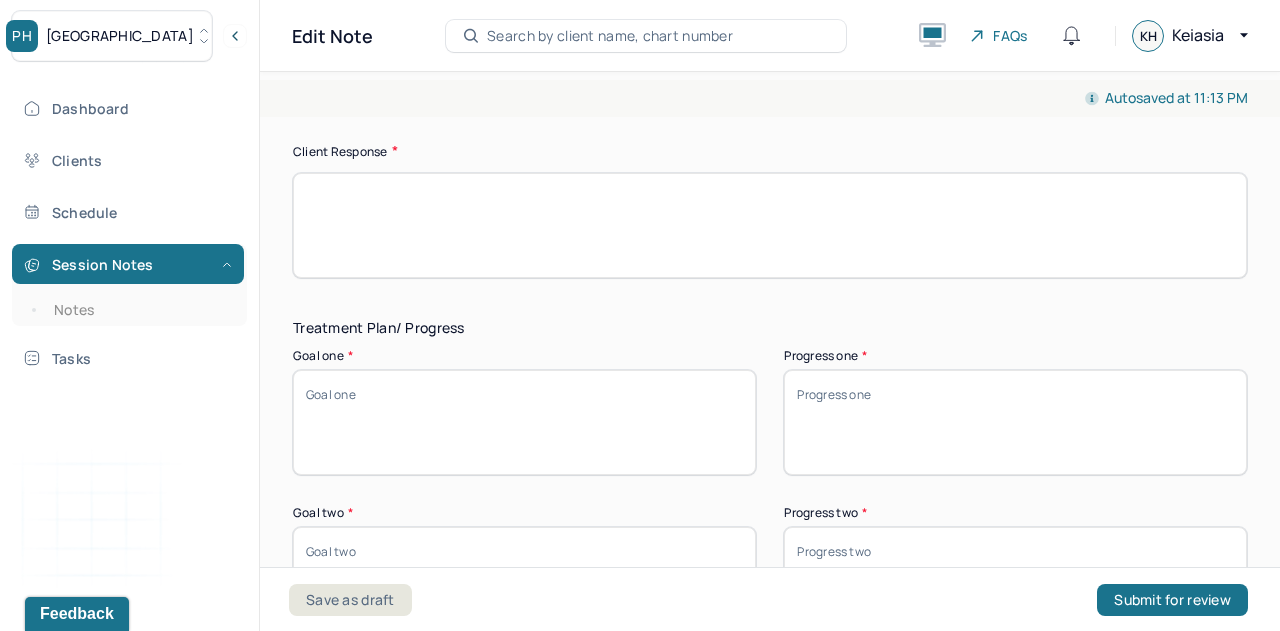 paste on "Client was engaged and communicative throughout the session." 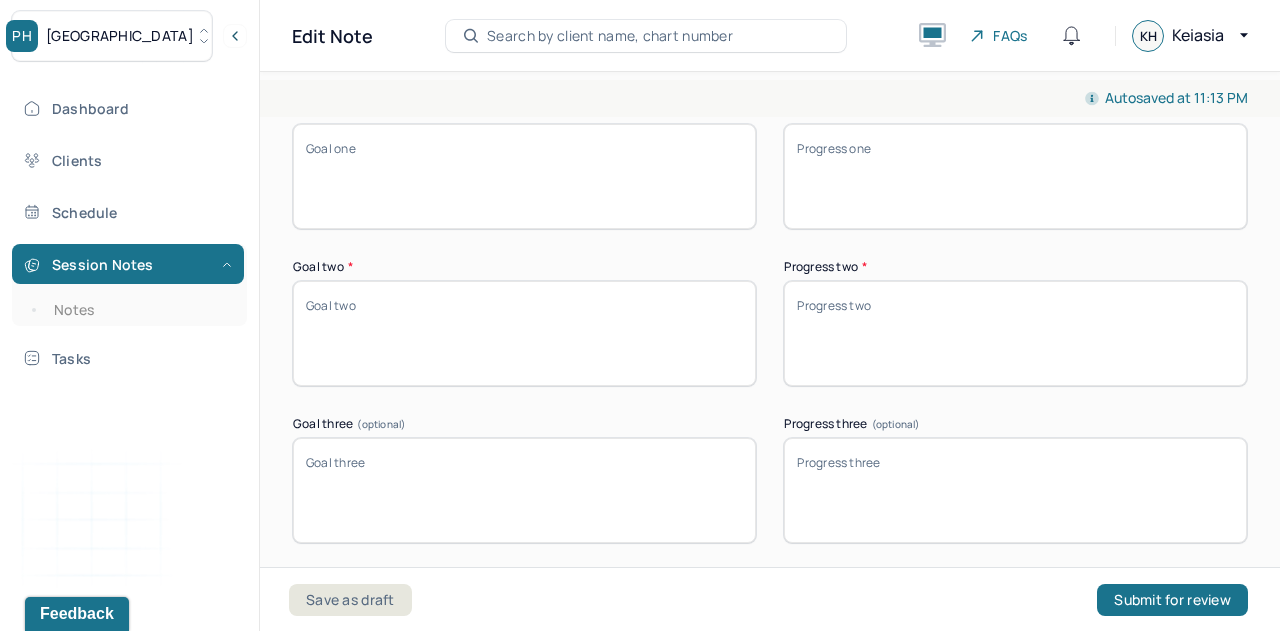scroll, scrollTop: 3444, scrollLeft: 0, axis: vertical 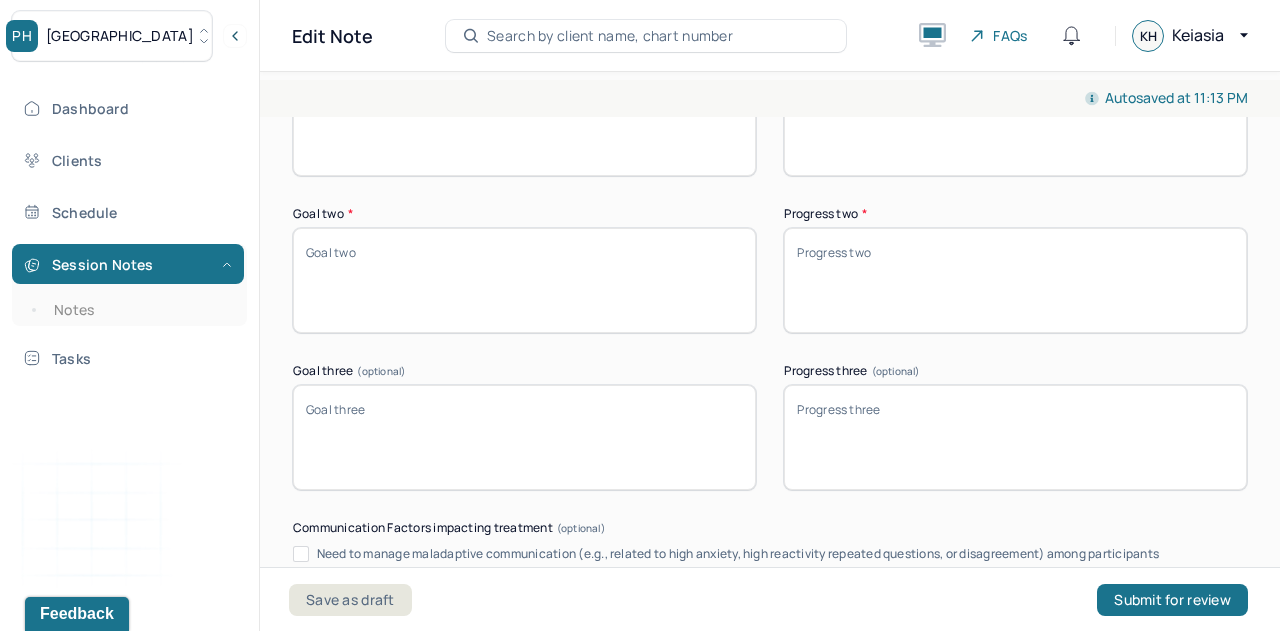 type on "Client was engaged and communicative throughout the session." 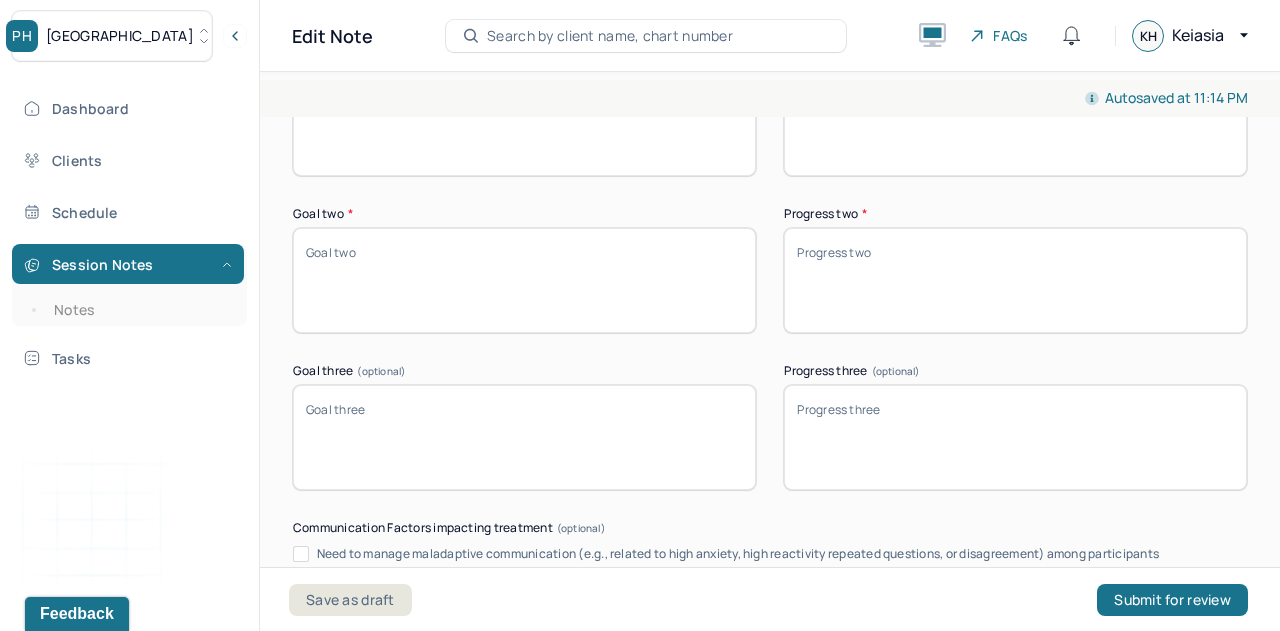 click on "Goal two *" at bounding box center (524, 280) 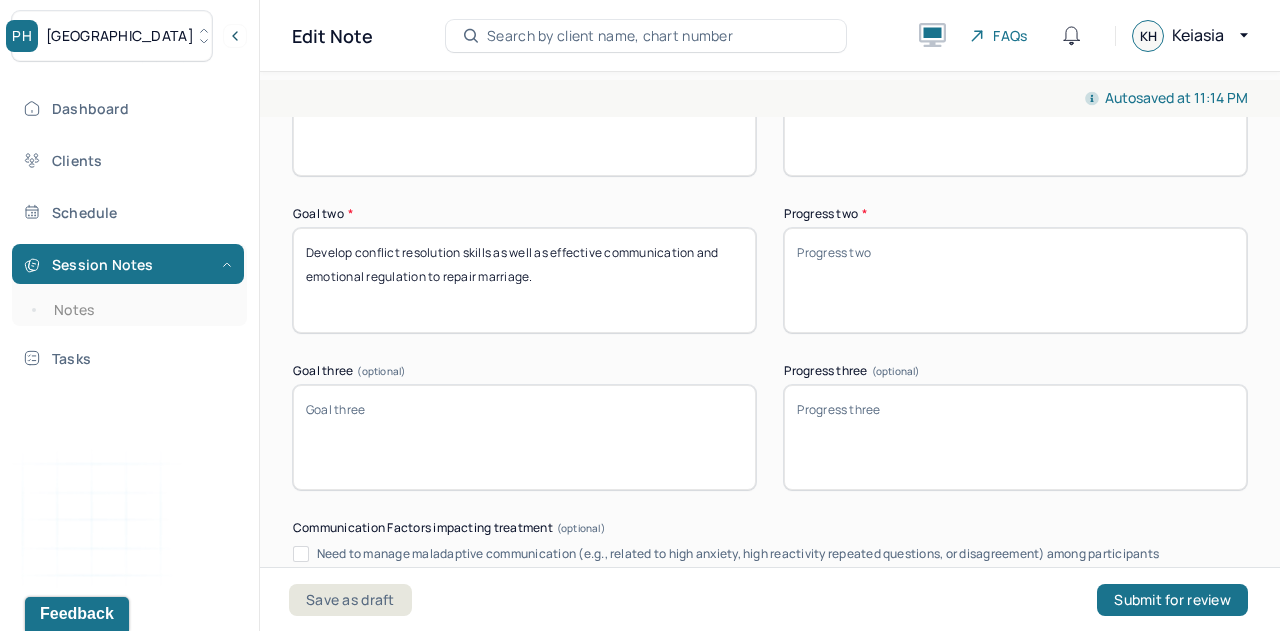 type on "Develop conflict resolution skills as well as effective communication and emotional regulation to repair marriage." 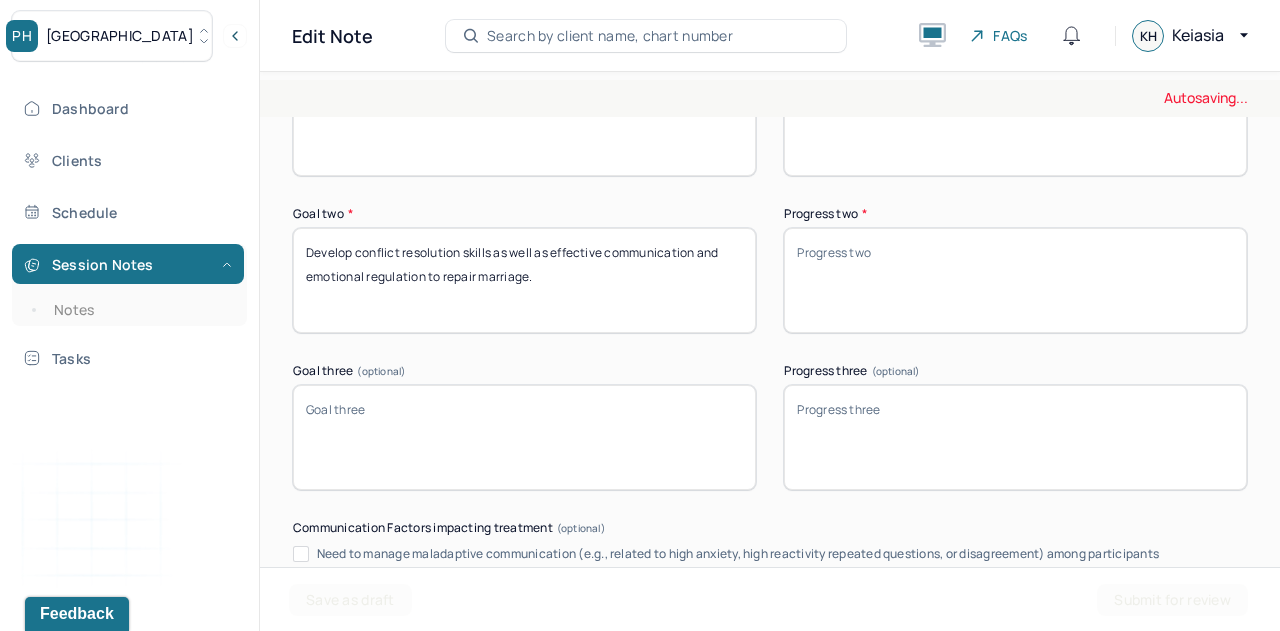 type on "not addressed this session" 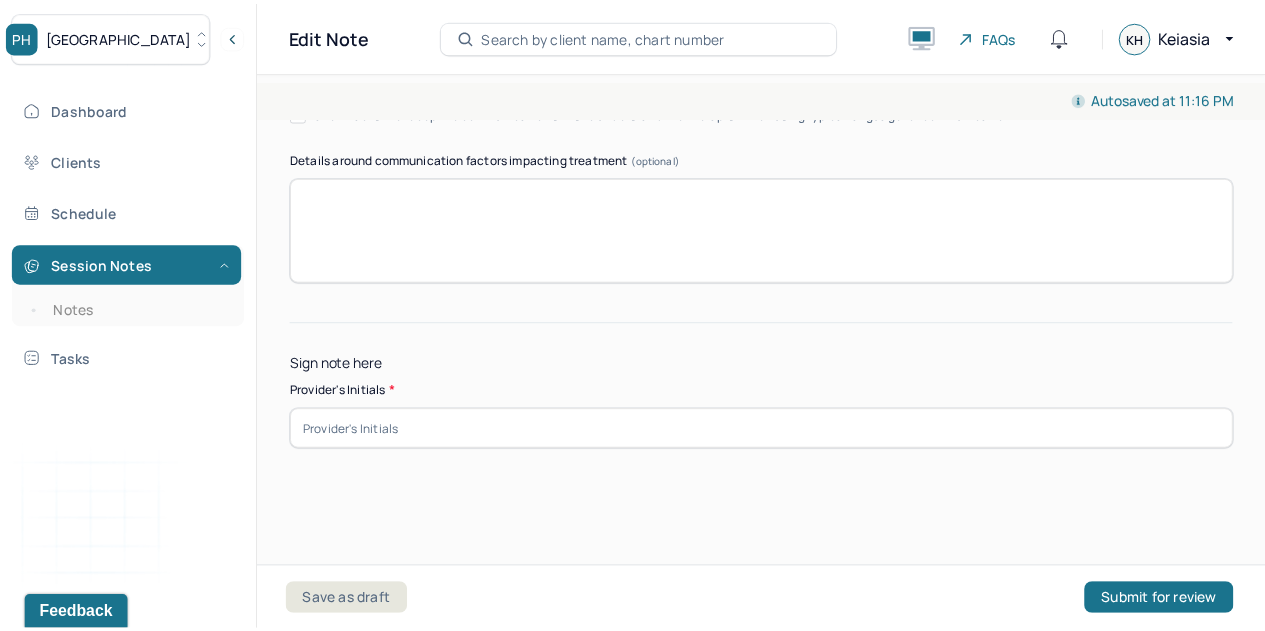 scroll, scrollTop: 4187, scrollLeft: 0, axis: vertical 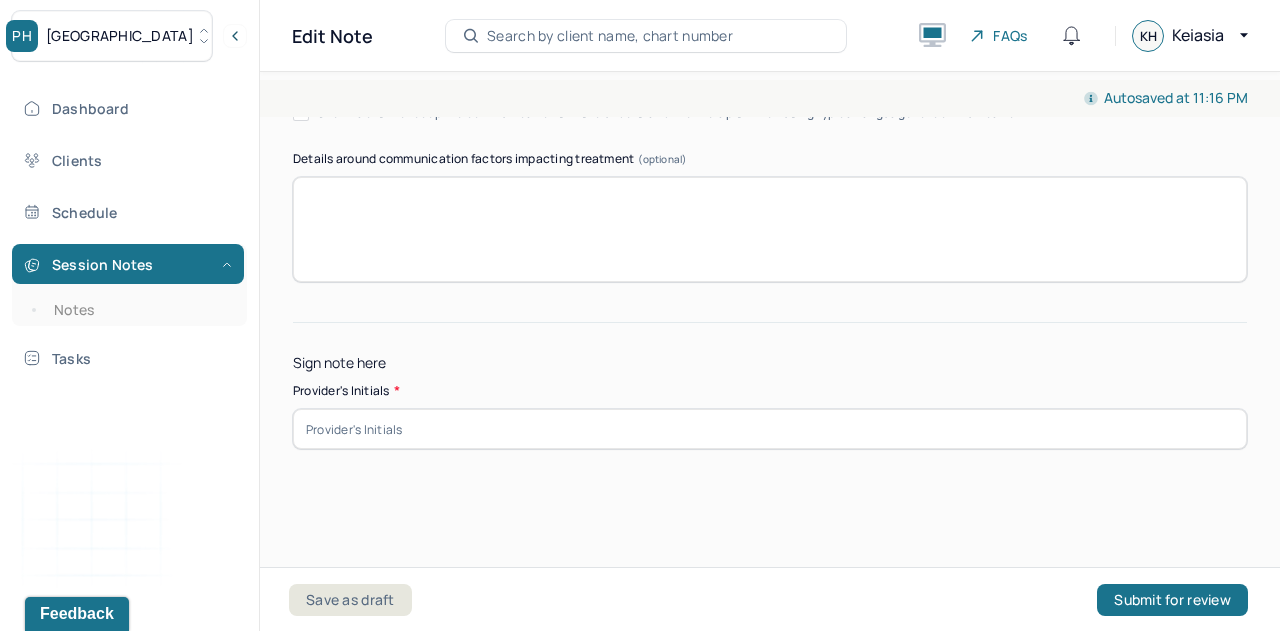 type on "Client reported internalization of concerns/conflicts due to lack of consideration of feelings by [PERSON_NAME]. Partner reports defensive and lack of communication by client when addressed concerns." 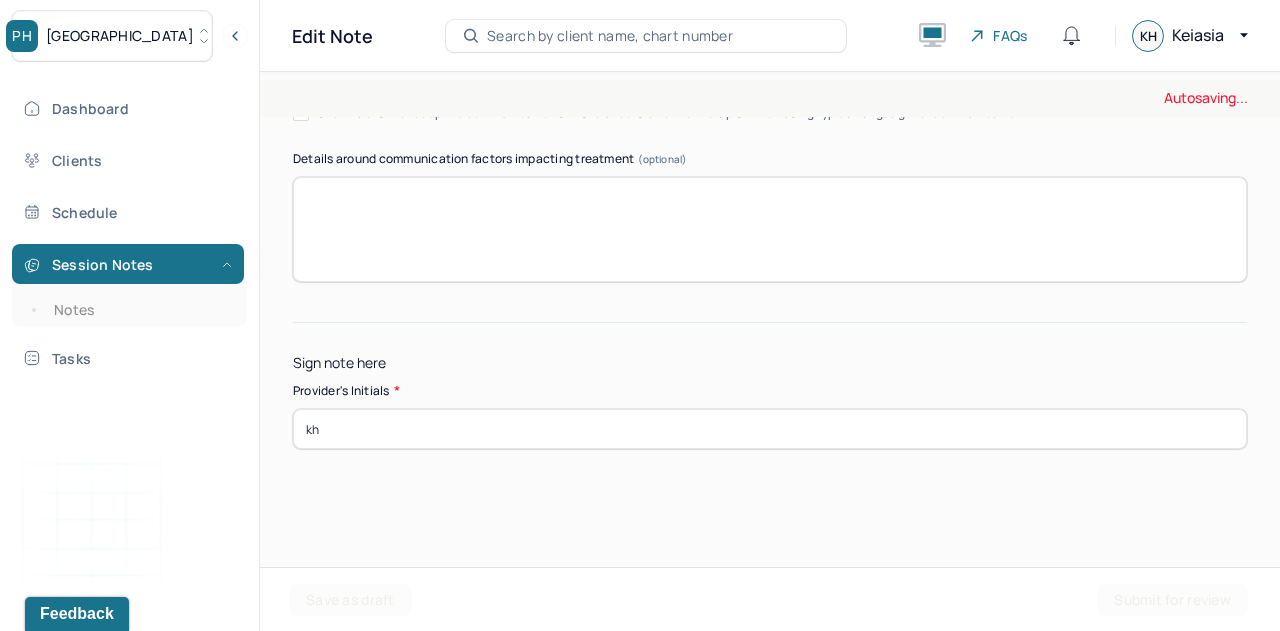 type on "kh" 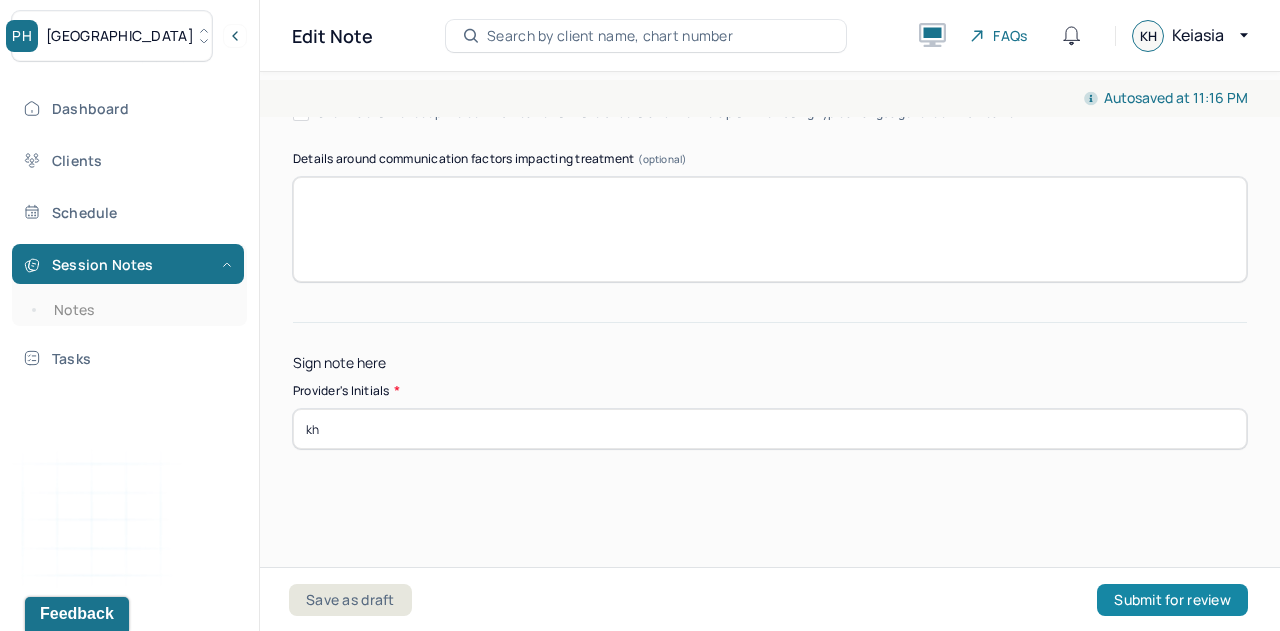 click on "Submit for review" at bounding box center [1172, 600] 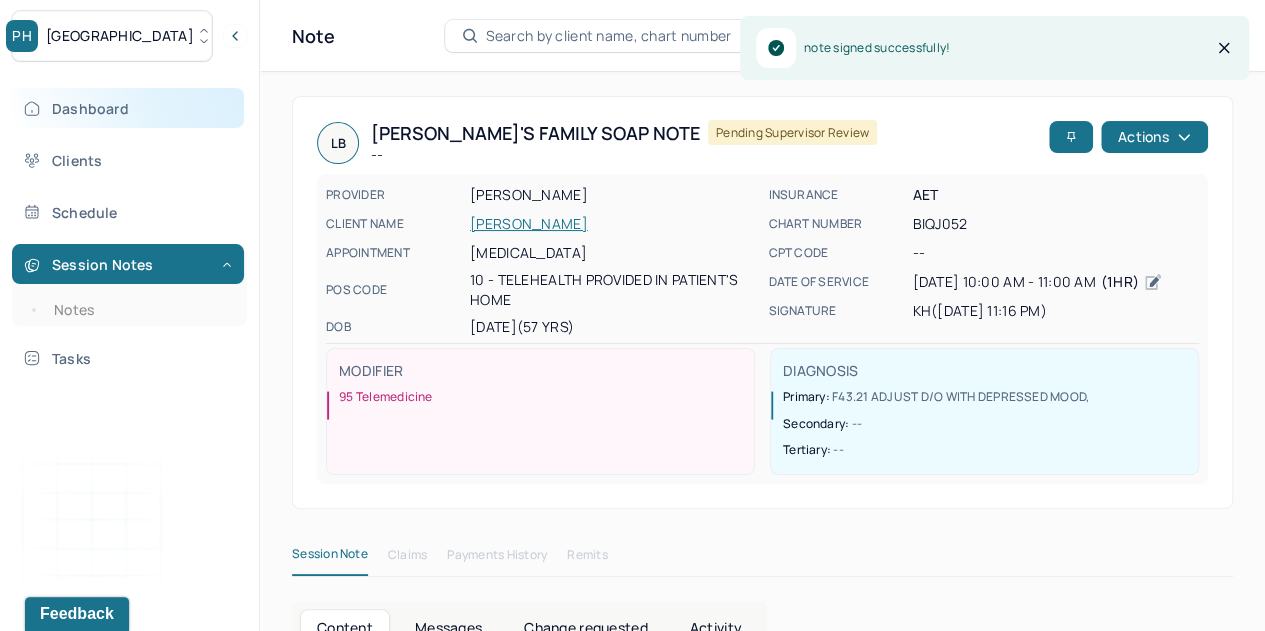 click on "Dashboard" at bounding box center [128, 108] 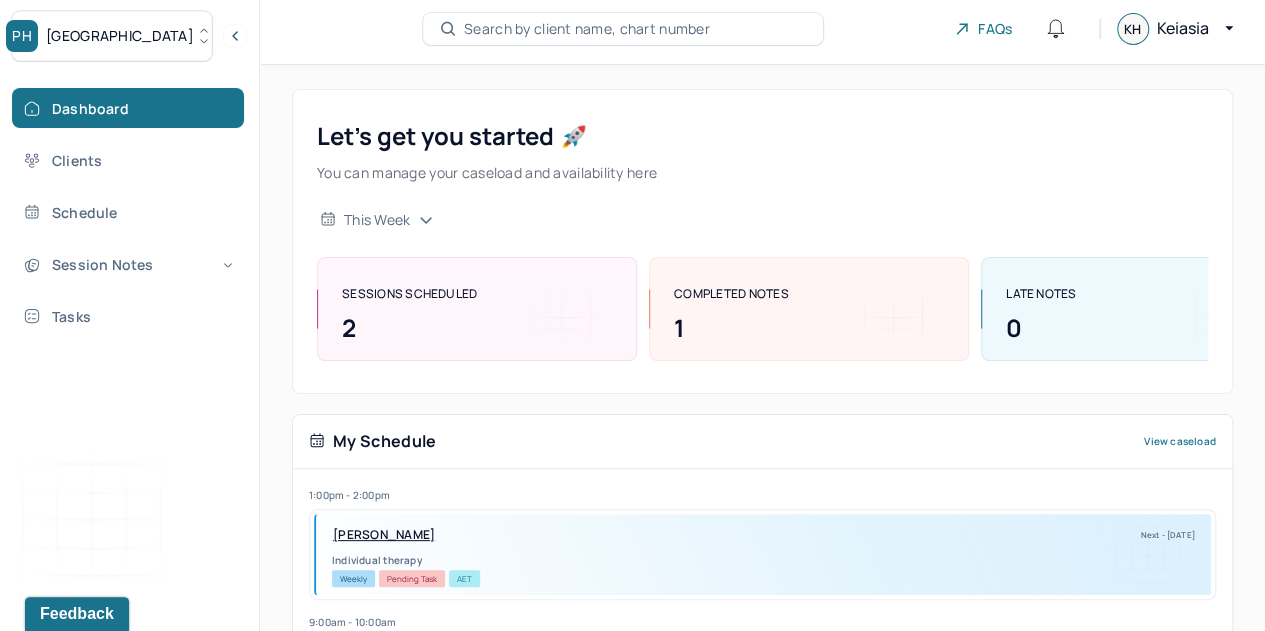scroll, scrollTop: 0, scrollLeft: 0, axis: both 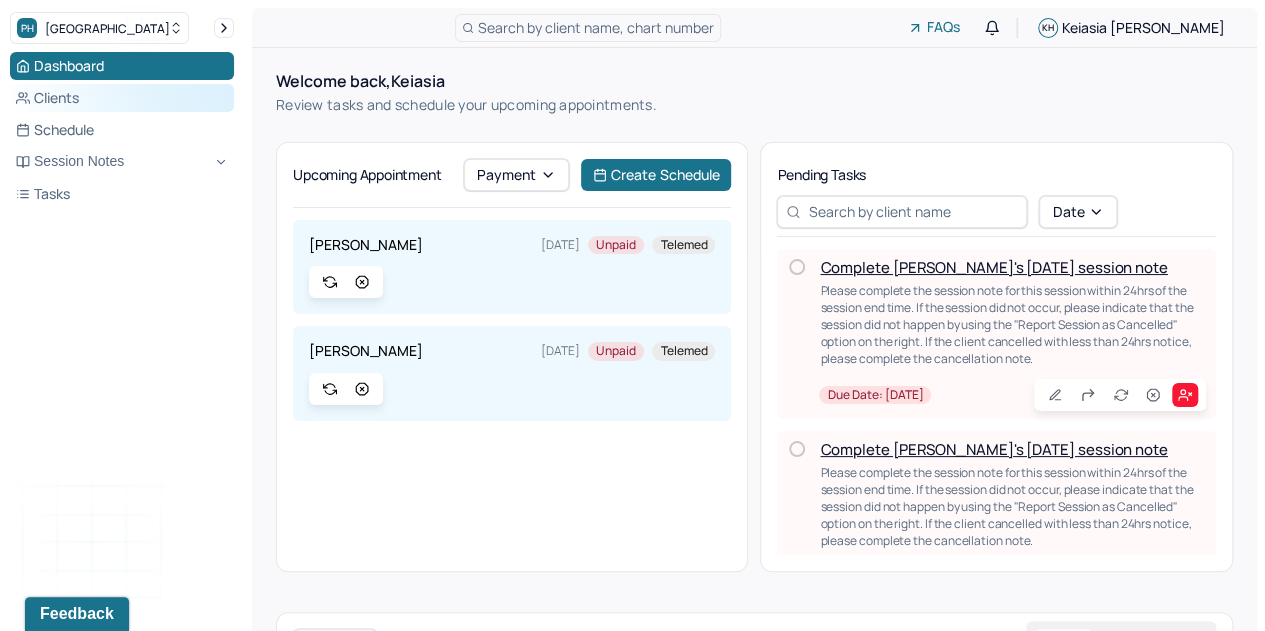 click on "Clients" at bounding box center [122, 98] 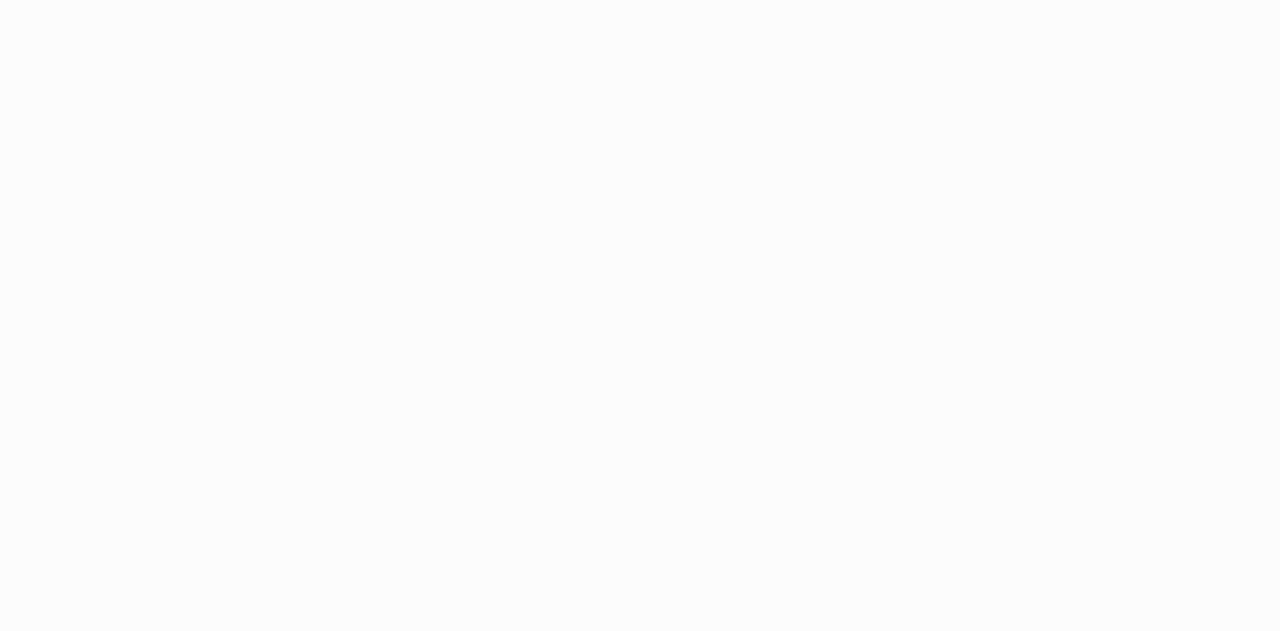 scroll, scrollTop: 0, scrollLeft: 0, axis: both 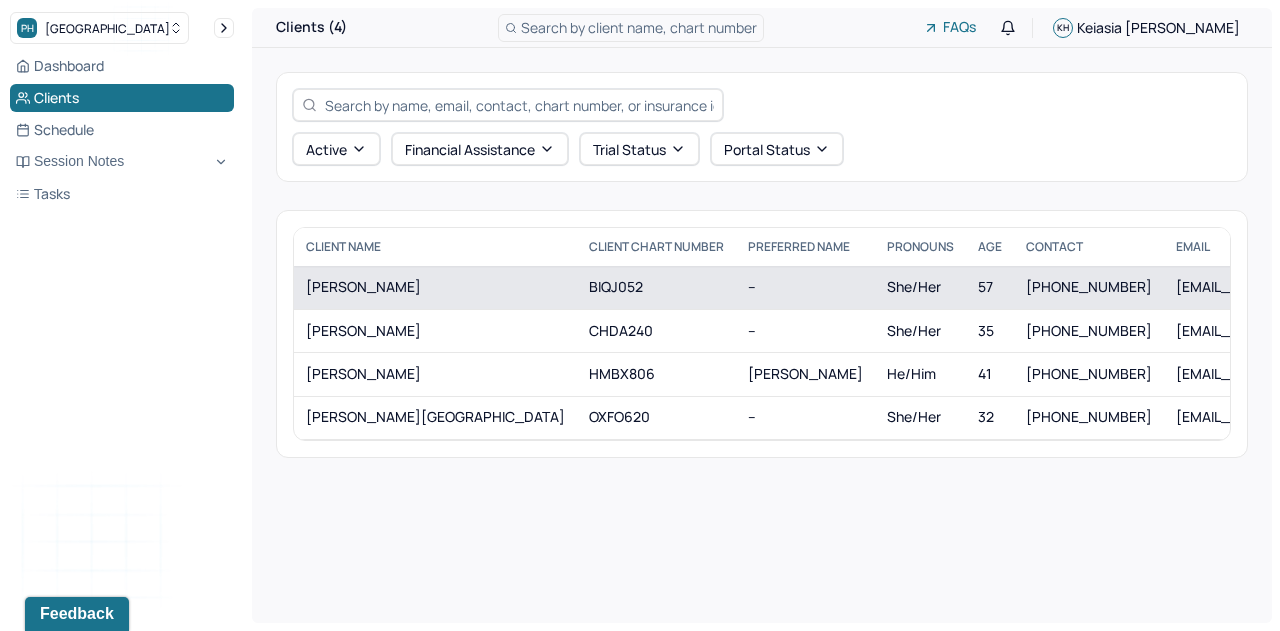 click on "[PERSON_NAME]" at bounding box center (435, 287) 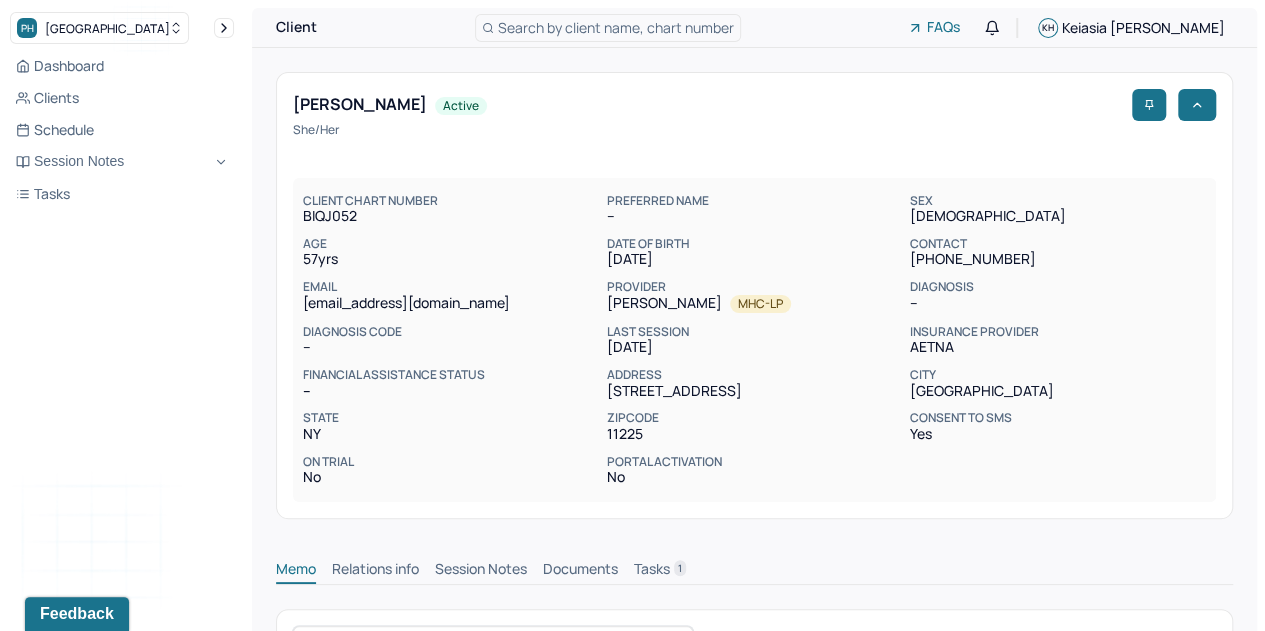 scroll, scrollTop: 0, scrollLeft: 0, axis: both 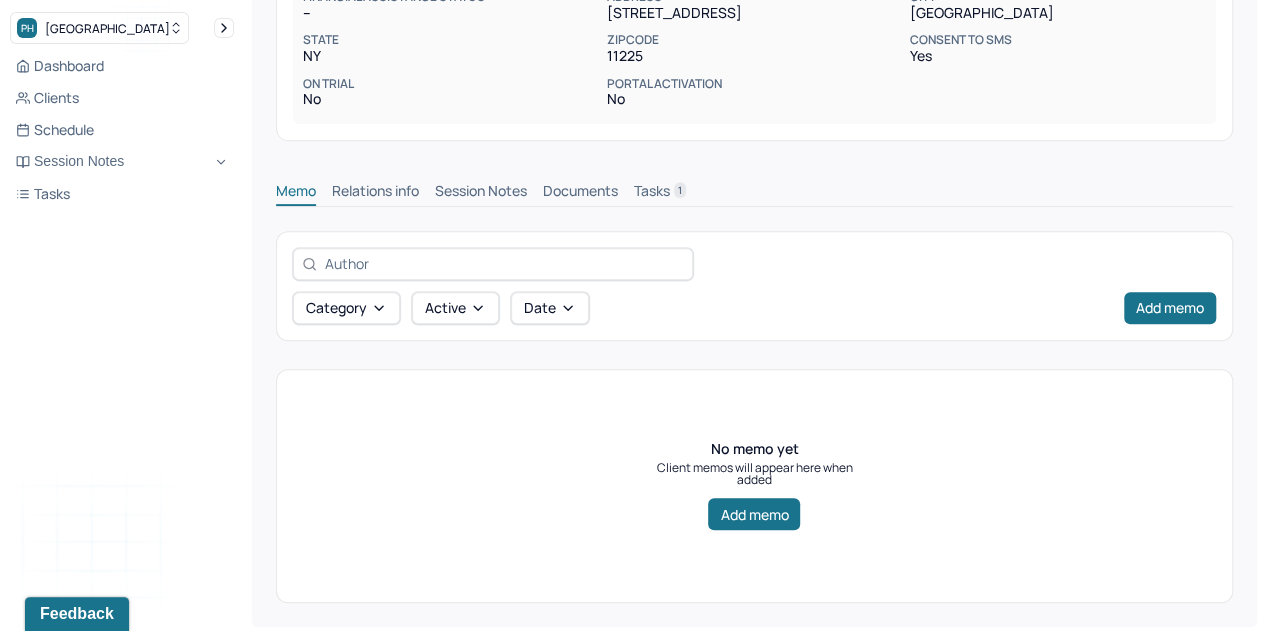 click on "Session Notes" at bounding box center (481, 193) 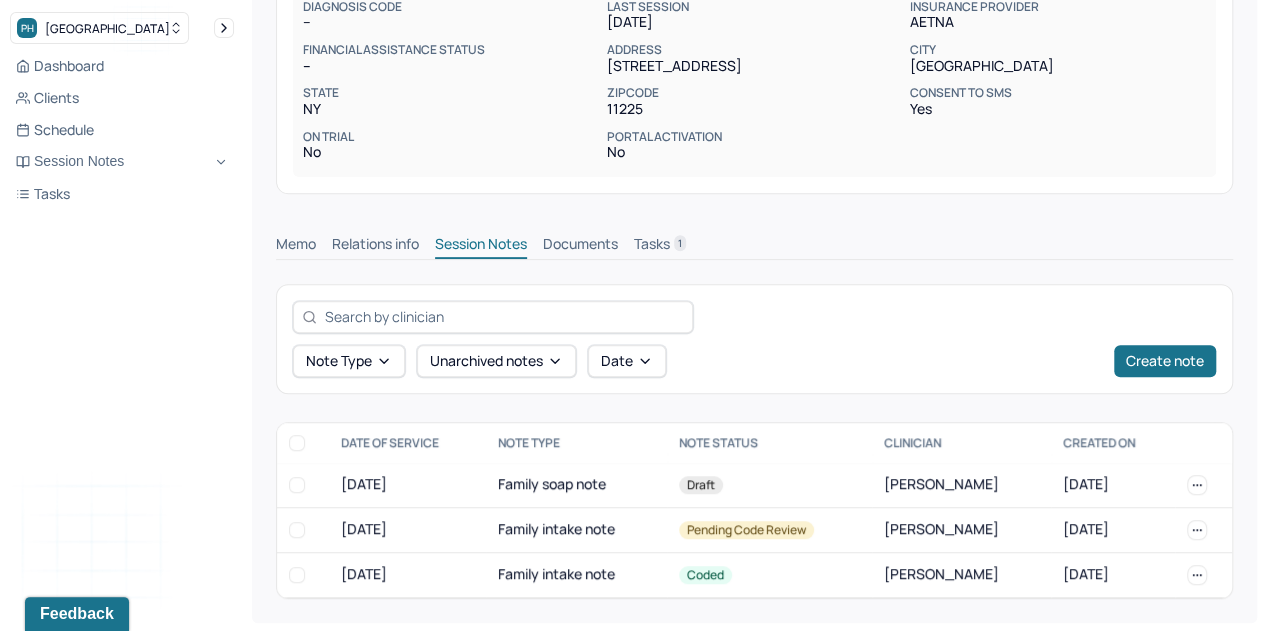 scroll, scrollTop: 320, scrollLeft: 0, axis: vertical 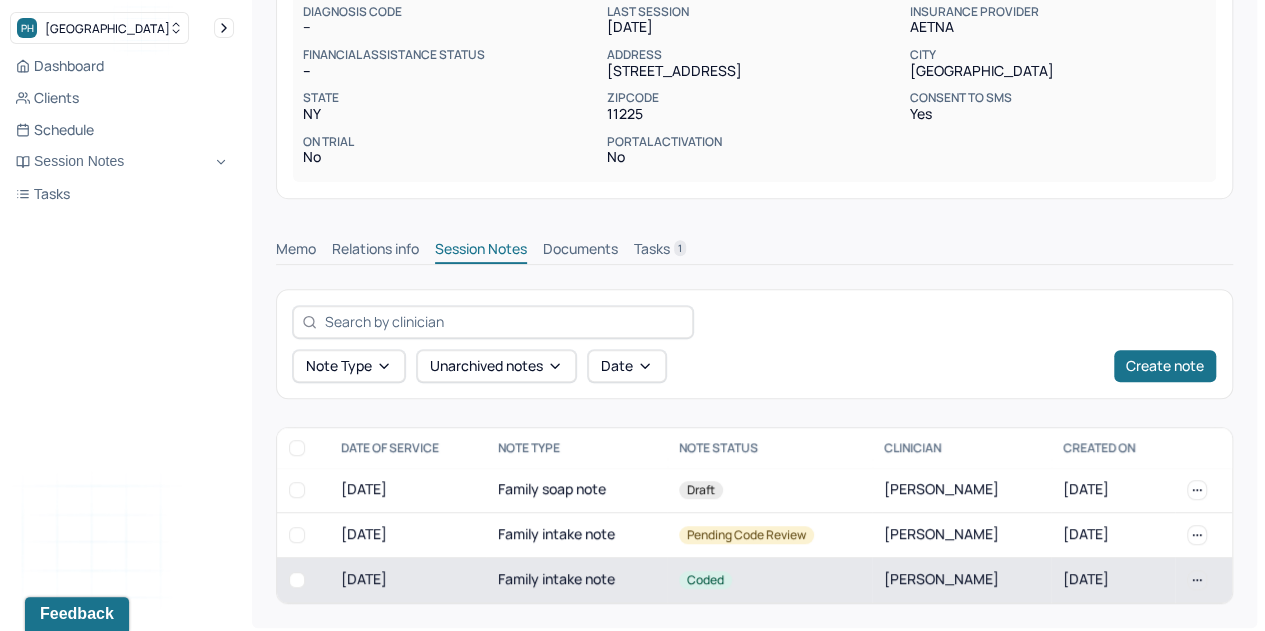 click on "Family intake note" at bounding box center [577, 579] 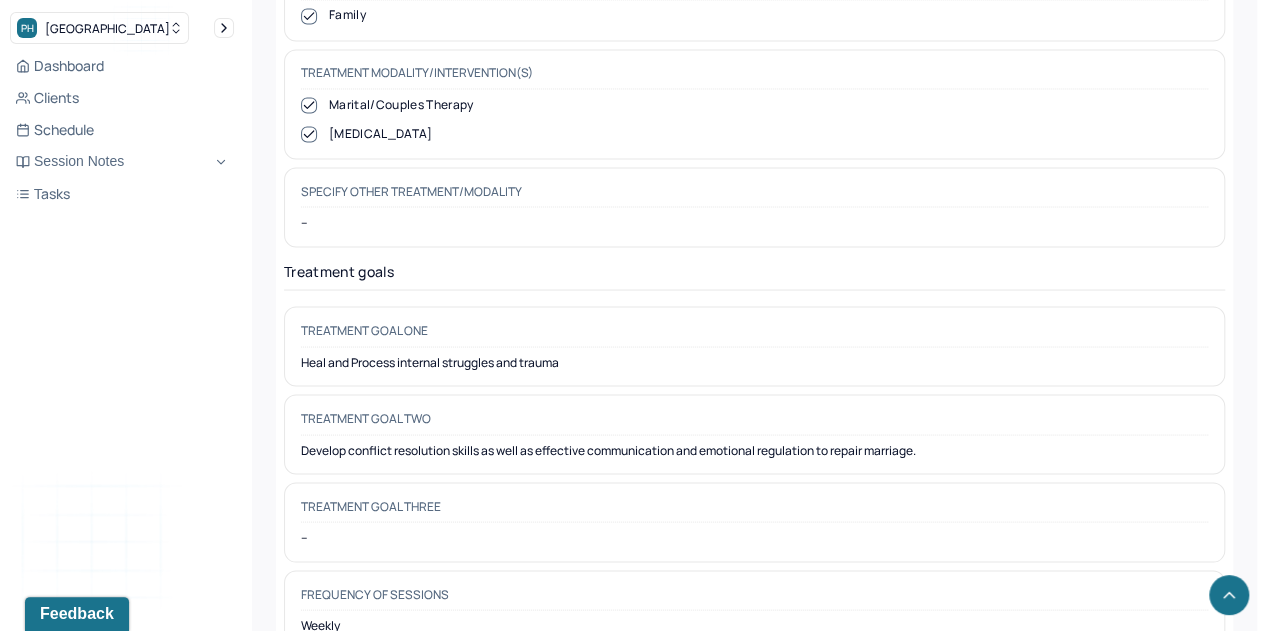 scroll, scrollTop: 16894, scrollLeft: 0, axis: vertical 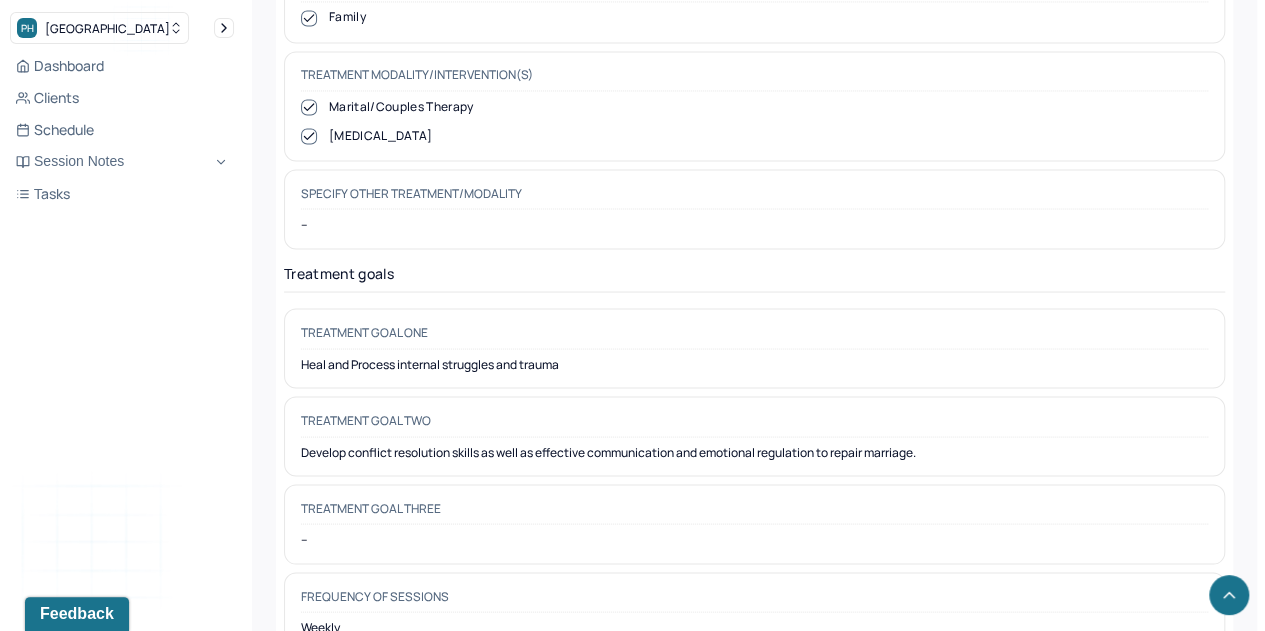 click on "Heal and Process internal struggles and trauma" at bounding box center [754, 364] 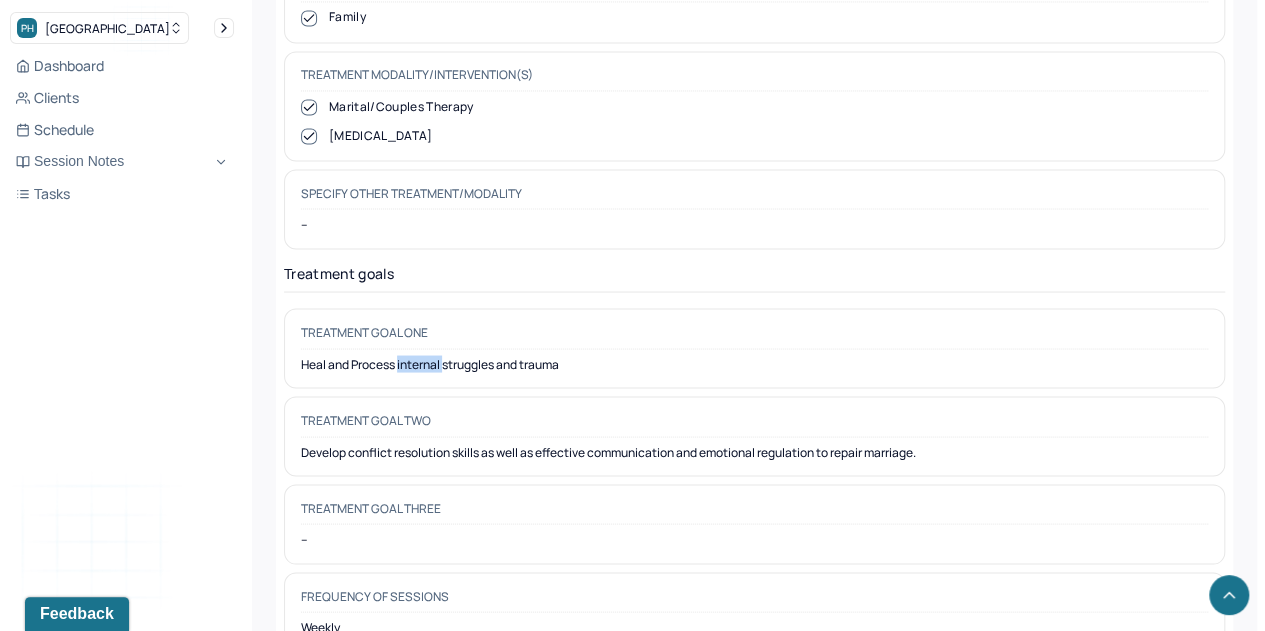 click on "Heal and Process internal struggles and trauma" at bounding box center [754, 364] 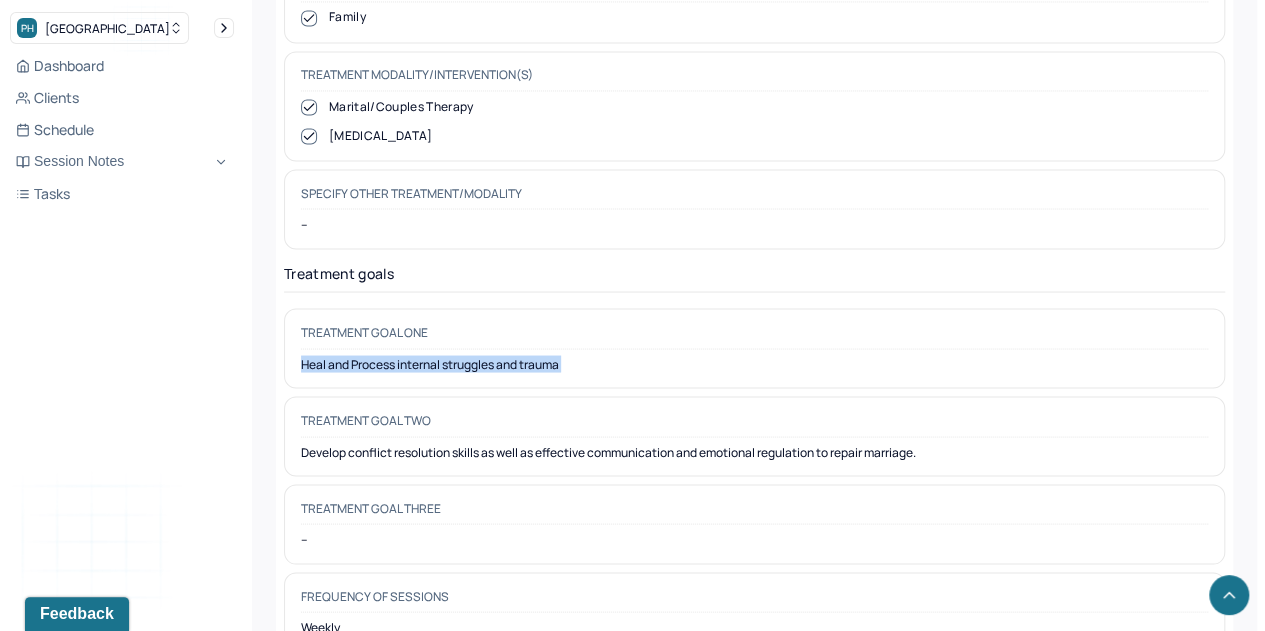 click on "Heal and Process internal struggles and trauma" at bounding box center [754, 364] 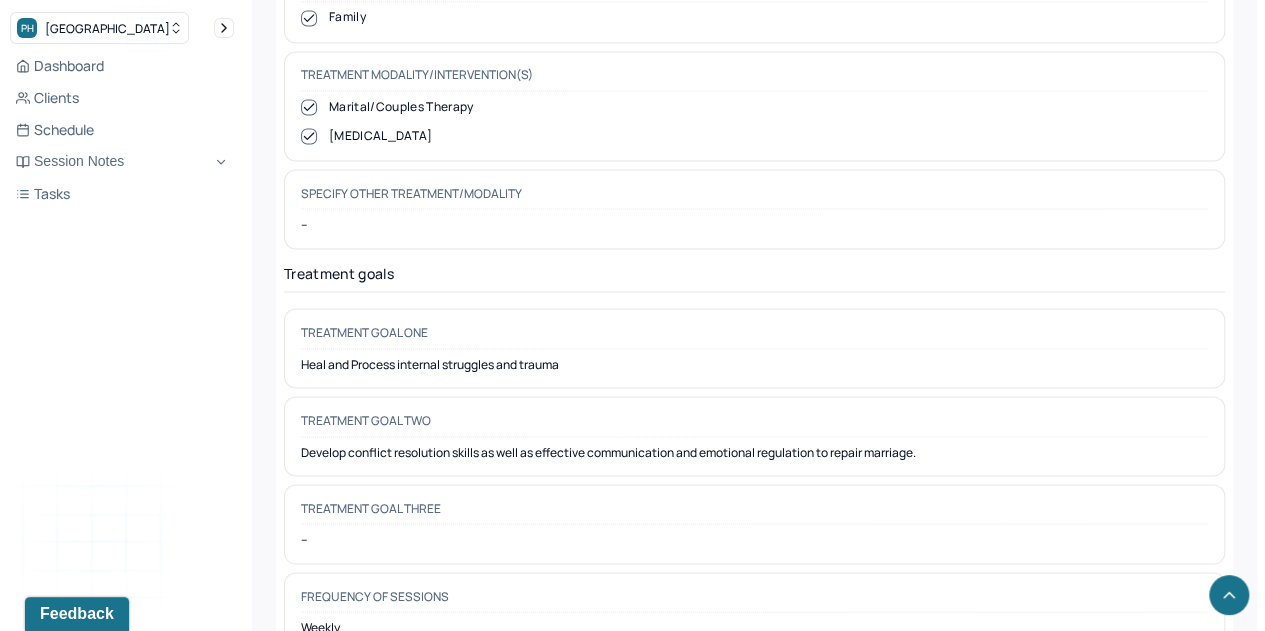 click on "Develop conflict resolution skills as well as effective communication and emotional regulation to repair marriage." at bounding box center (754, 452) 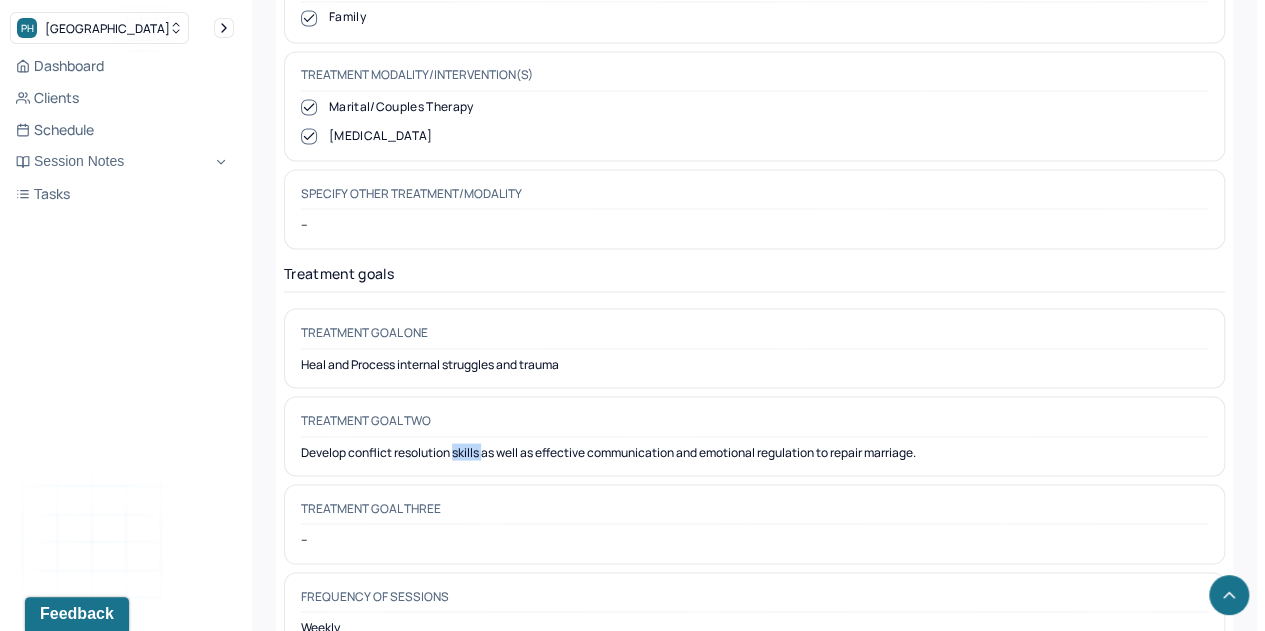 click on "Develop conflict resolution skills as well as effective communication and emotional regulation to repair marriage." at bounding box center [754, 452] 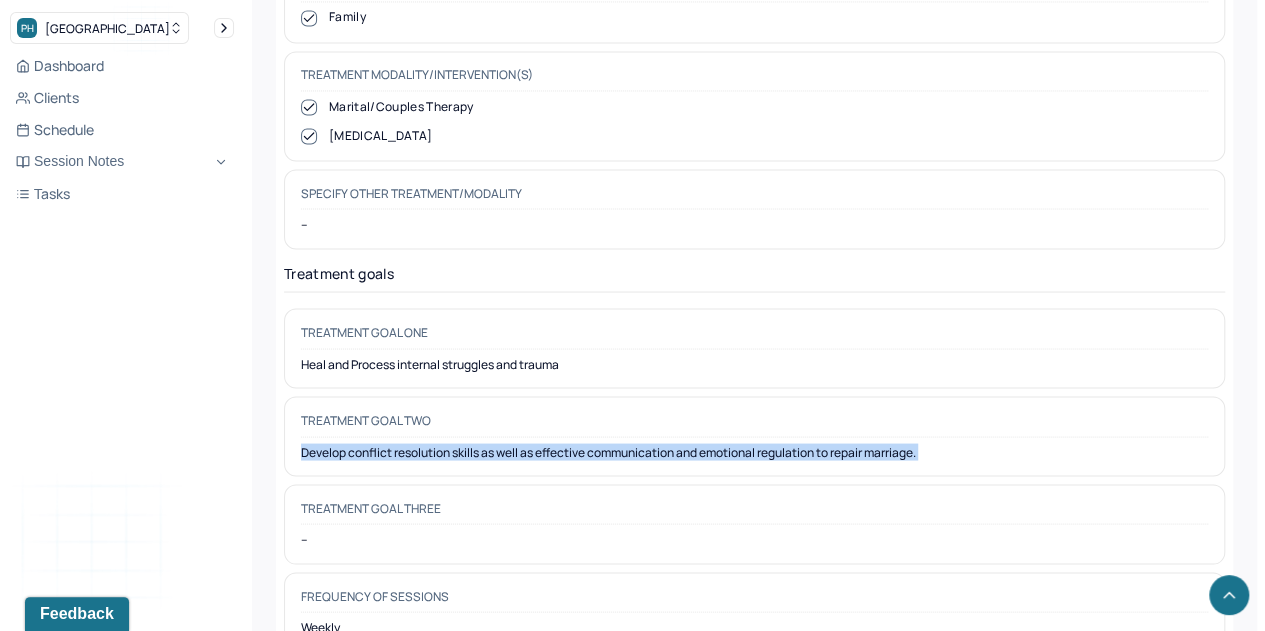 click on "Develop conflict resolution skills as well as effective communication and emotional regulation to repair marriage." at bounding box center [754, 452] 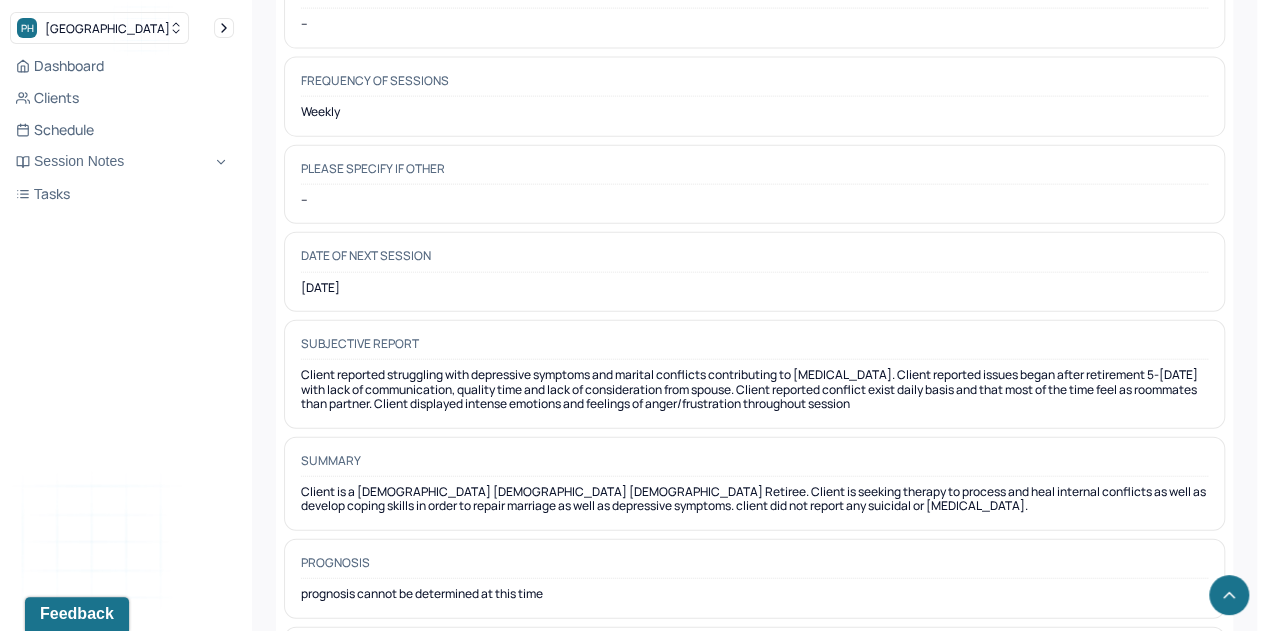 scroll, scrollTop: 17253, scrollLeft: 0, axis: vertical 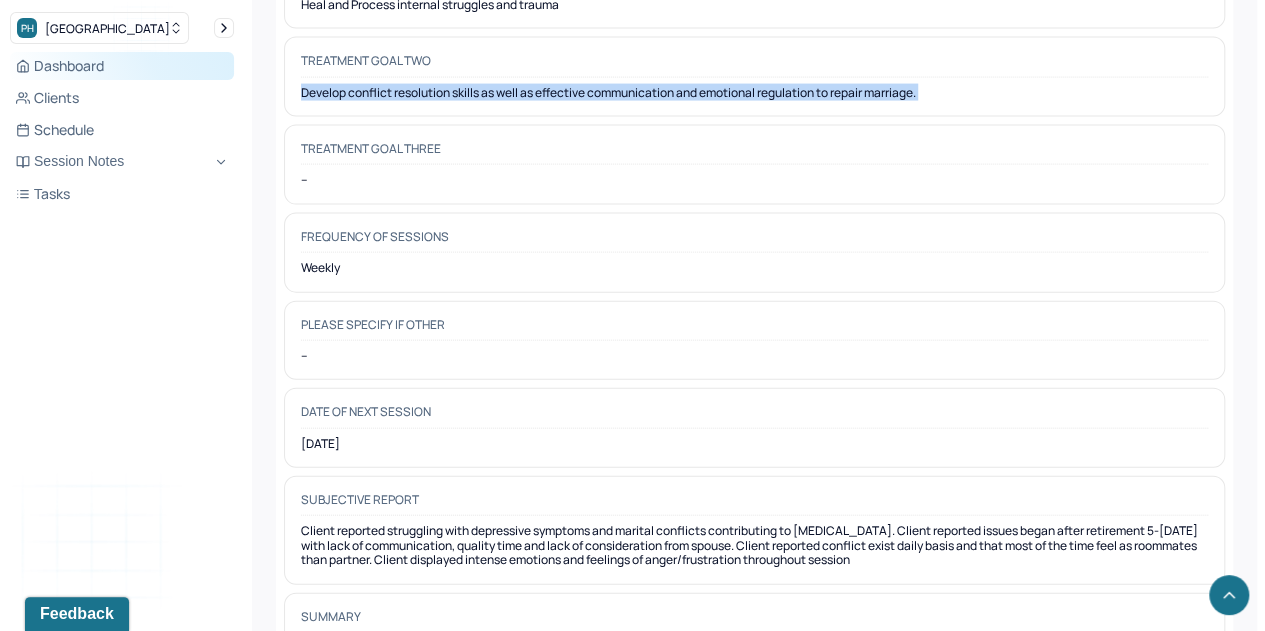 click on "Dashboard" at bounding box center [122, 66] 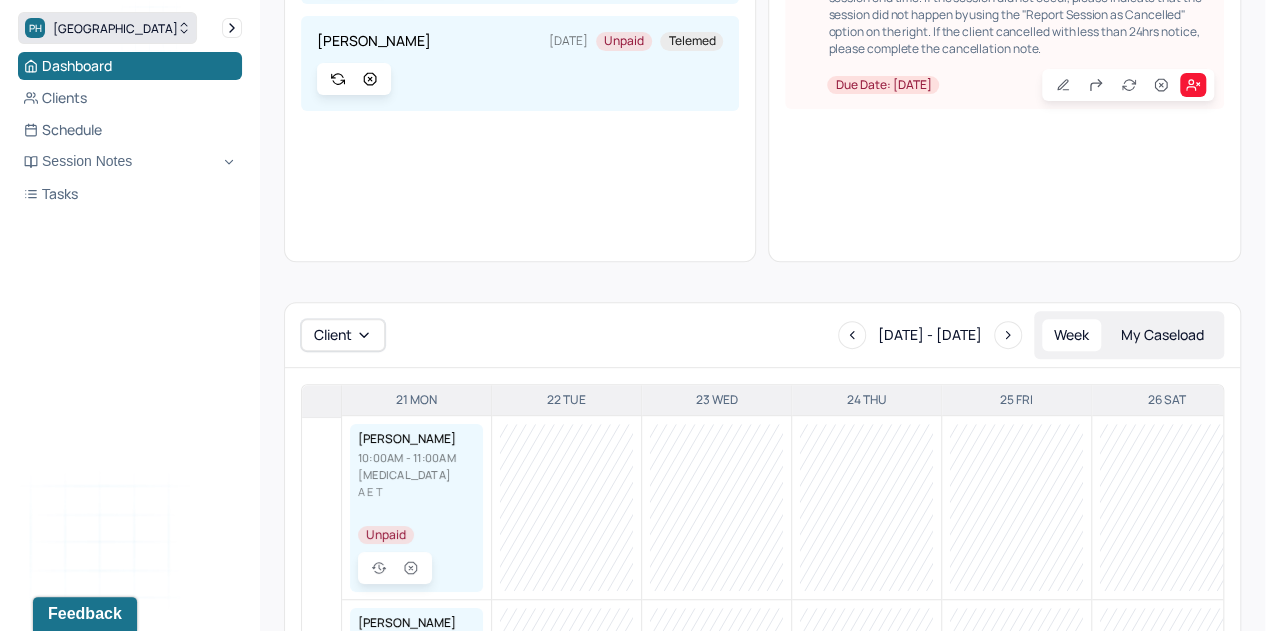 scroll, scrollTop: 526, scrollLeft: 0, axis: vertical 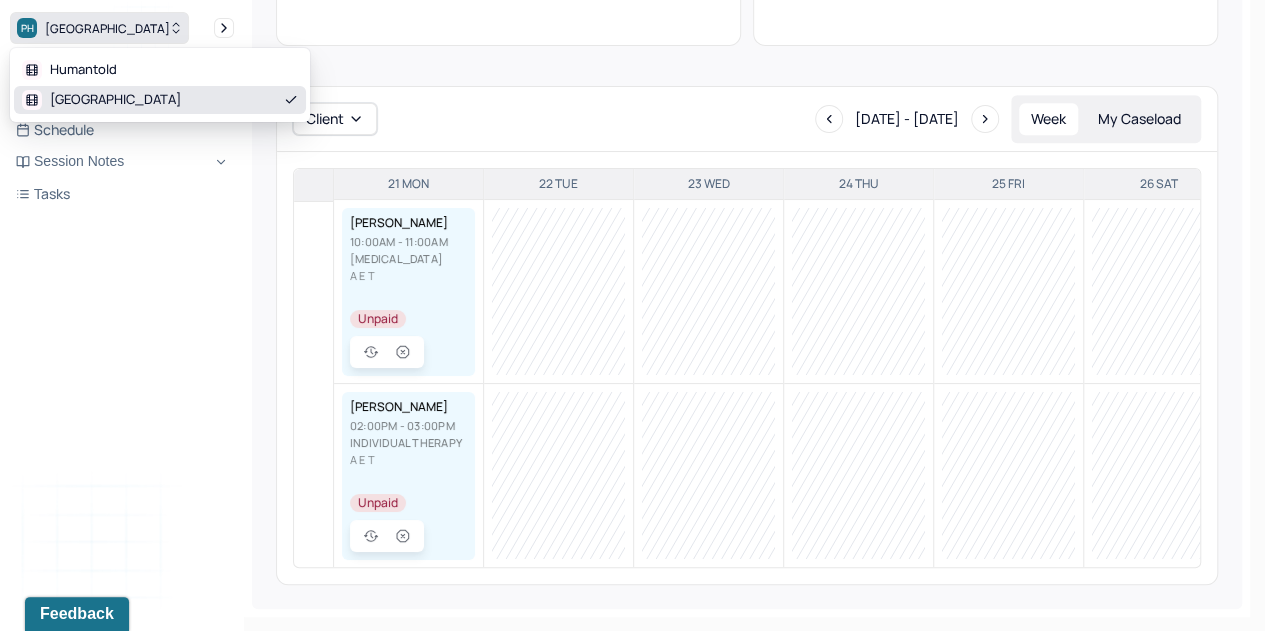 click on "PH Park Hill" at bounding box center [99, 28] 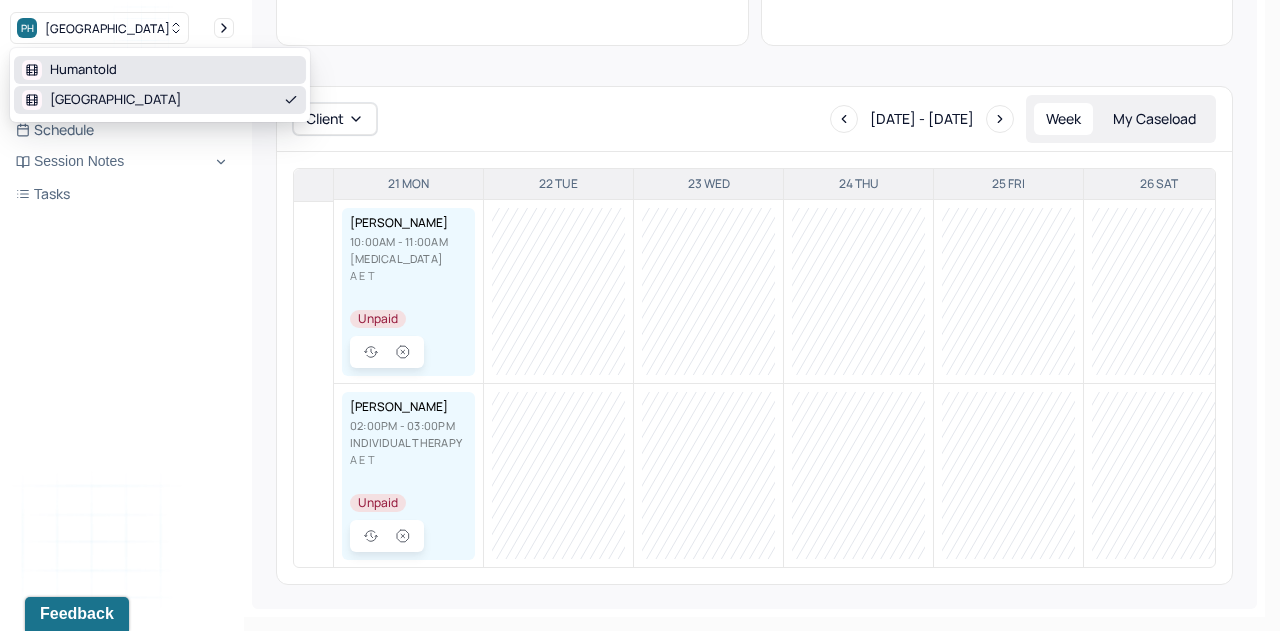 click on "Humantold" at bounding box center (83, 70) 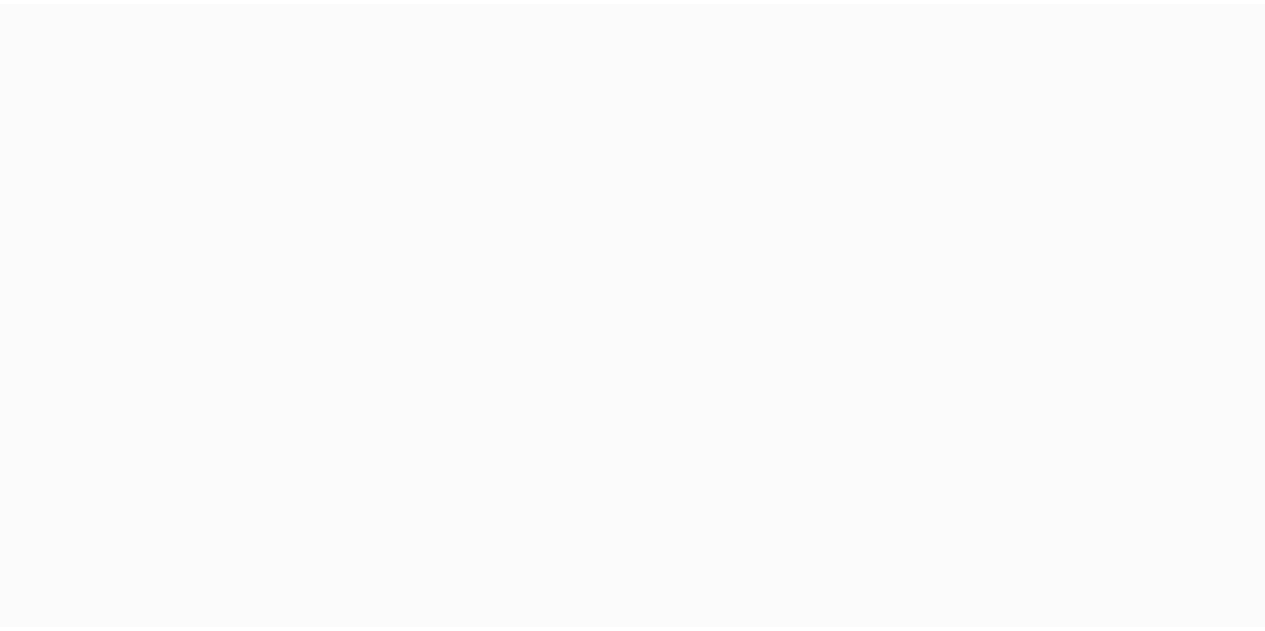 scroll, scrollTop: 0, scrollLeft: 0, axis: both 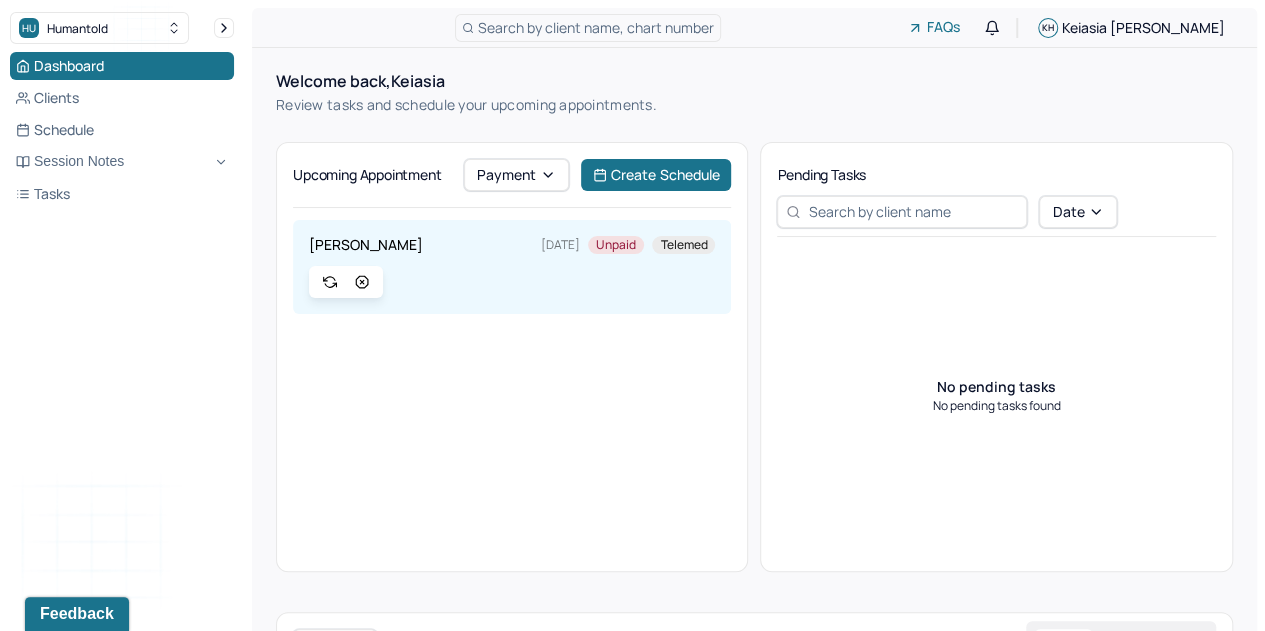 click 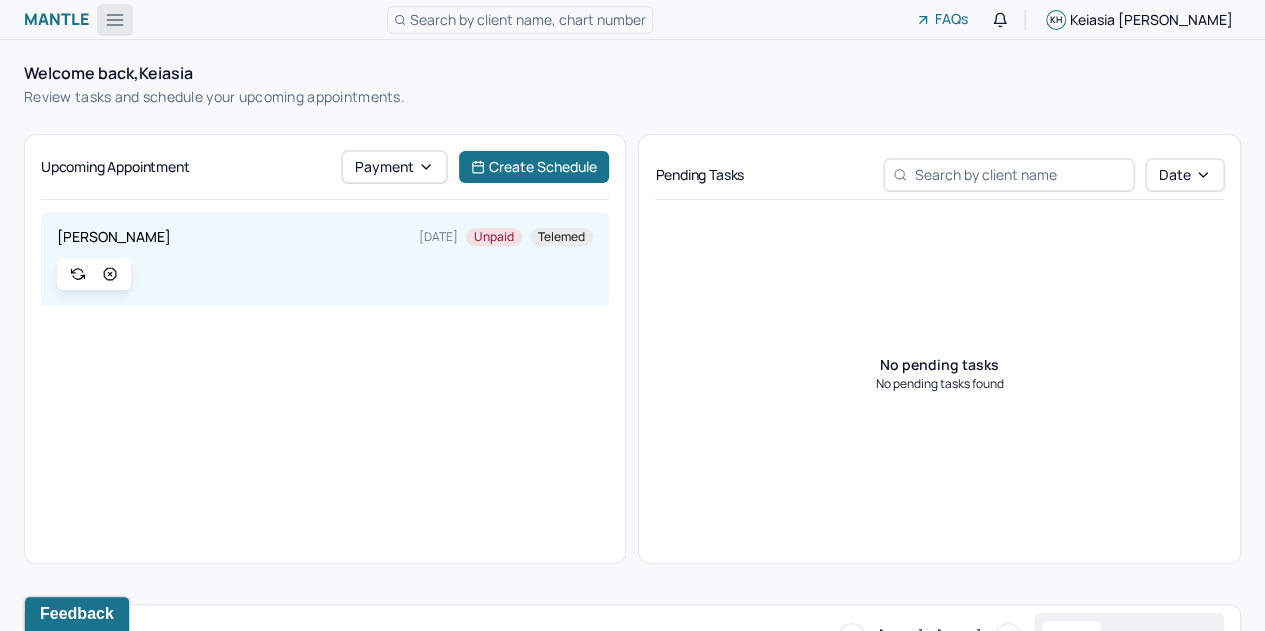 click 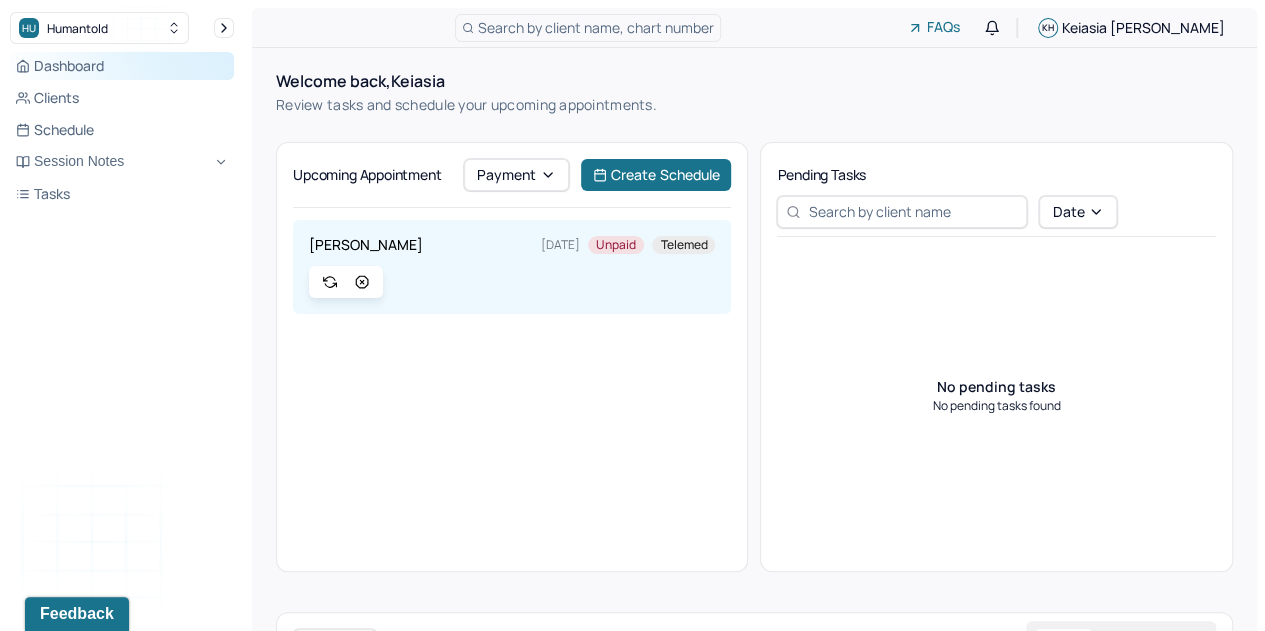 click on "Dashboard" at bounding box center (122, 66) 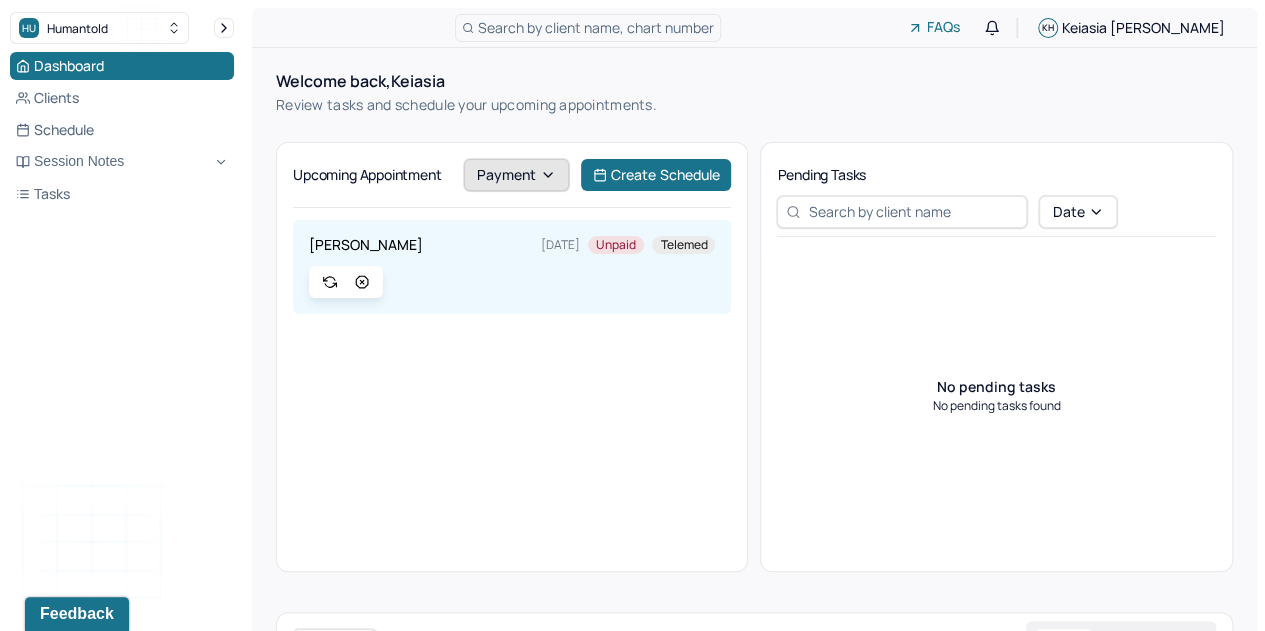 click on "Payment" at bounding box center (516, 175) 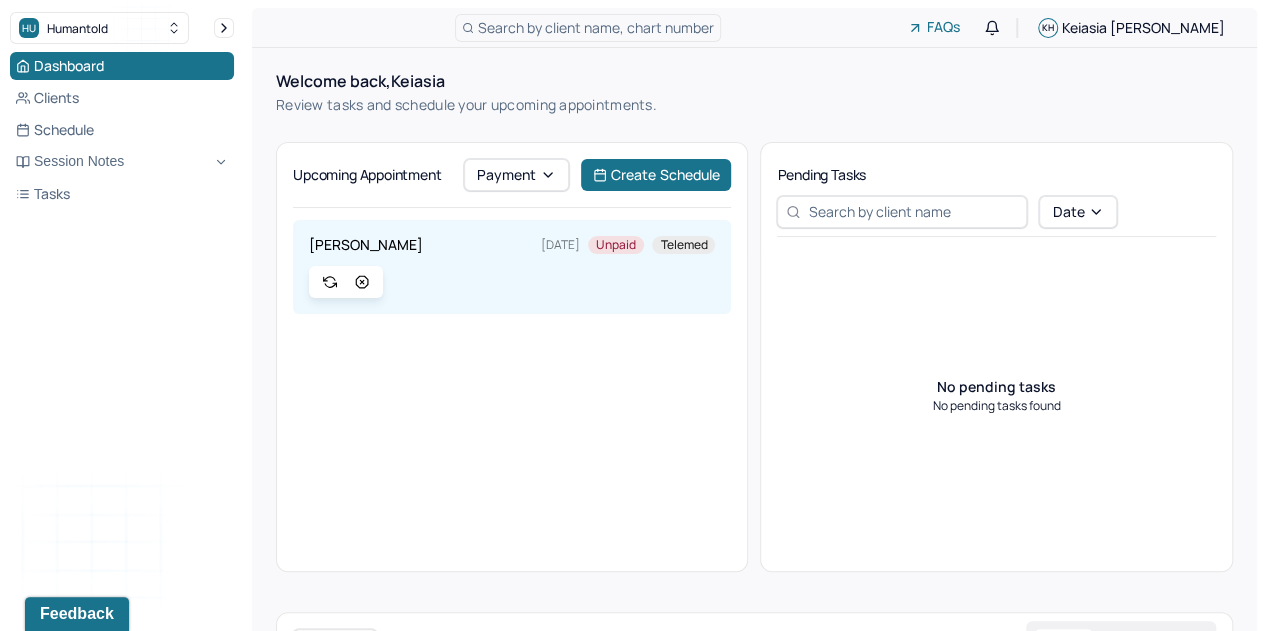 click on "Upcoming Appointment" at bounding box center (367, 175) 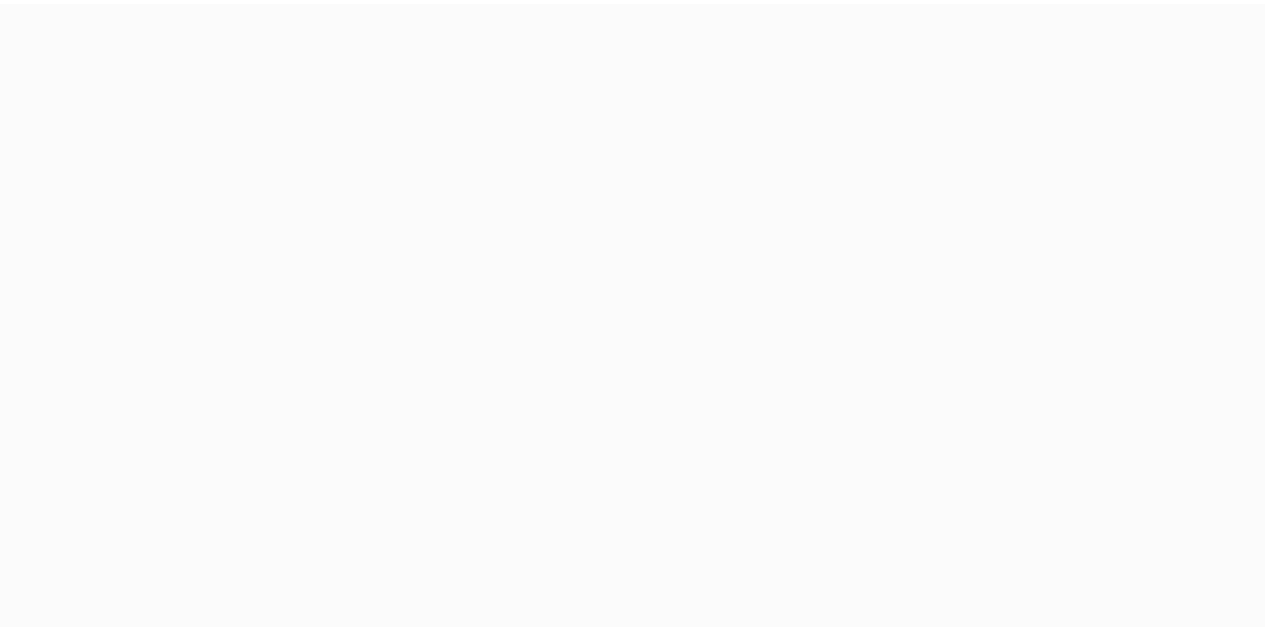 scroll, scrollTop: 0, scrollLeft: 0, axis: both 